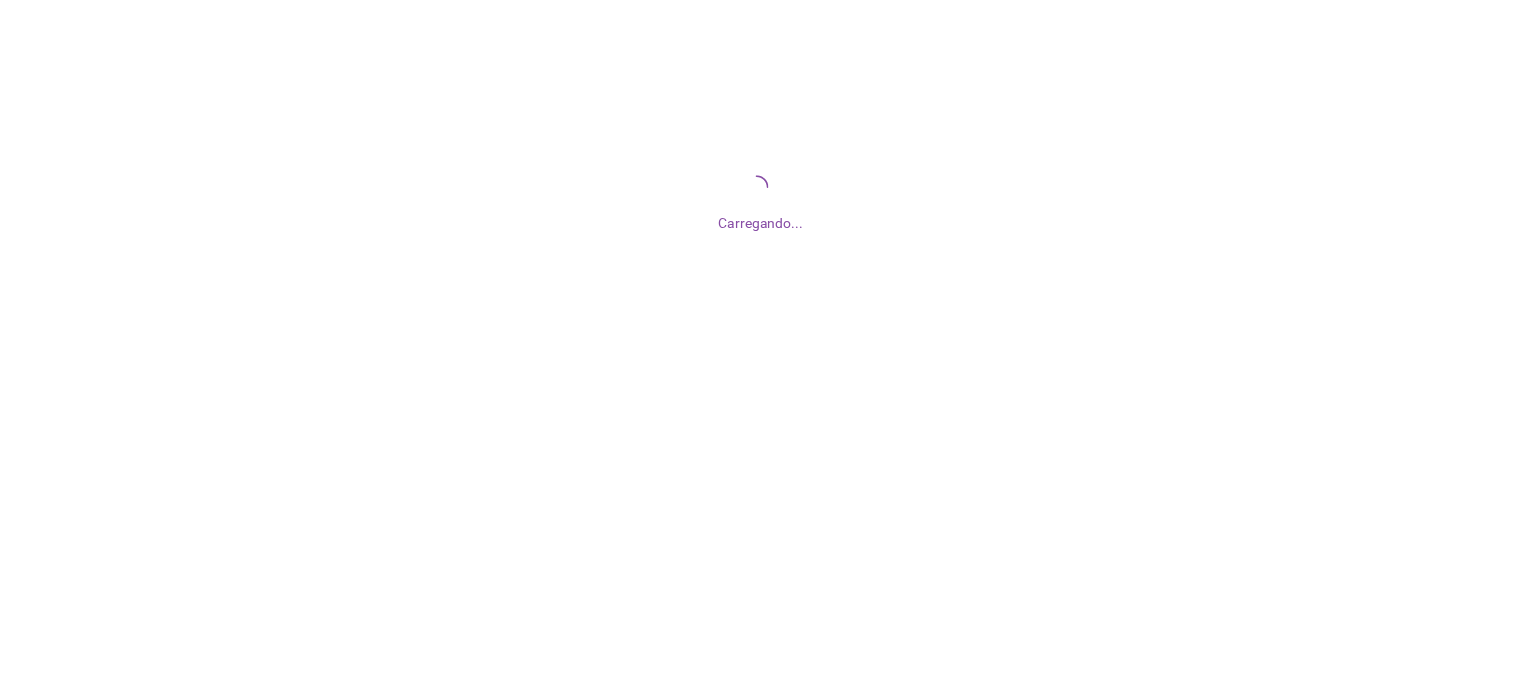 scroll, scrollTop: 0, scrollLeft: 0, axis: both 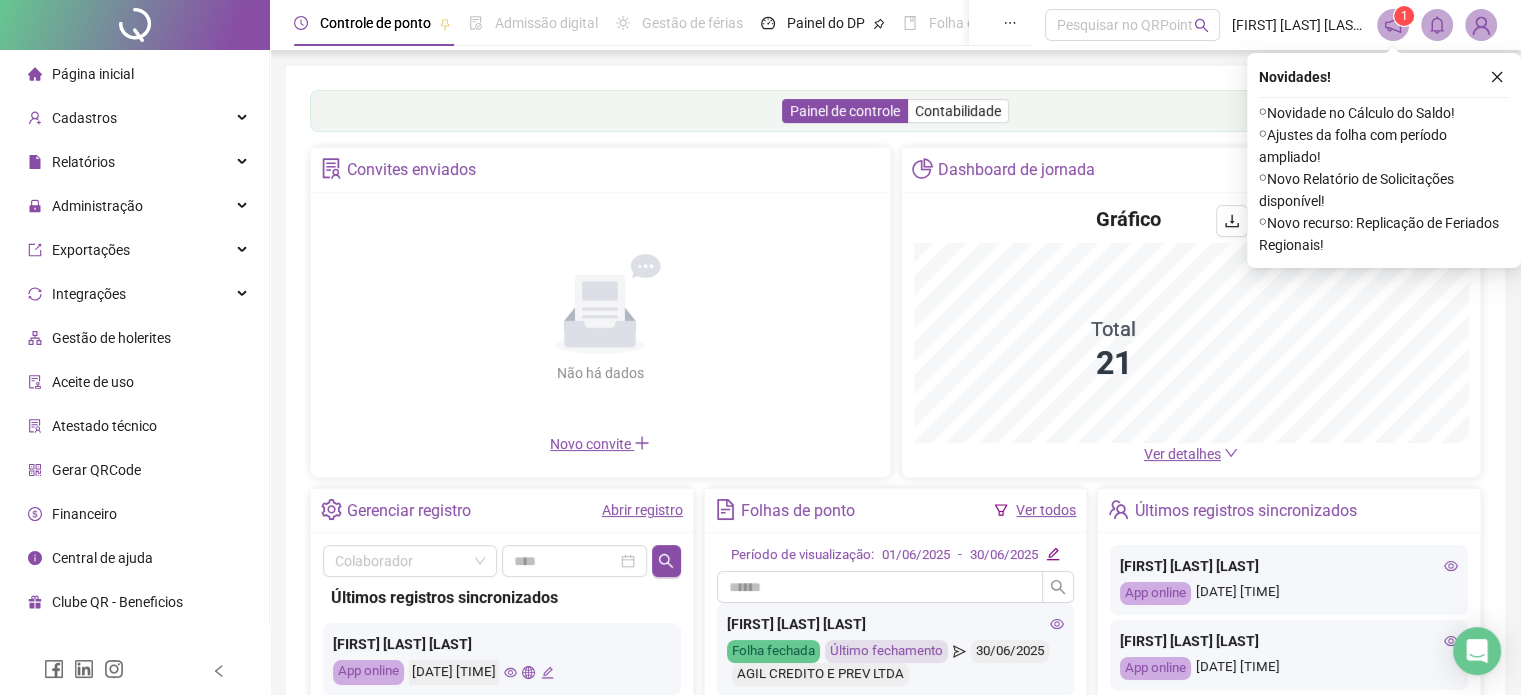 click on "Ver detalhes" at bounding box center (1182, 454) 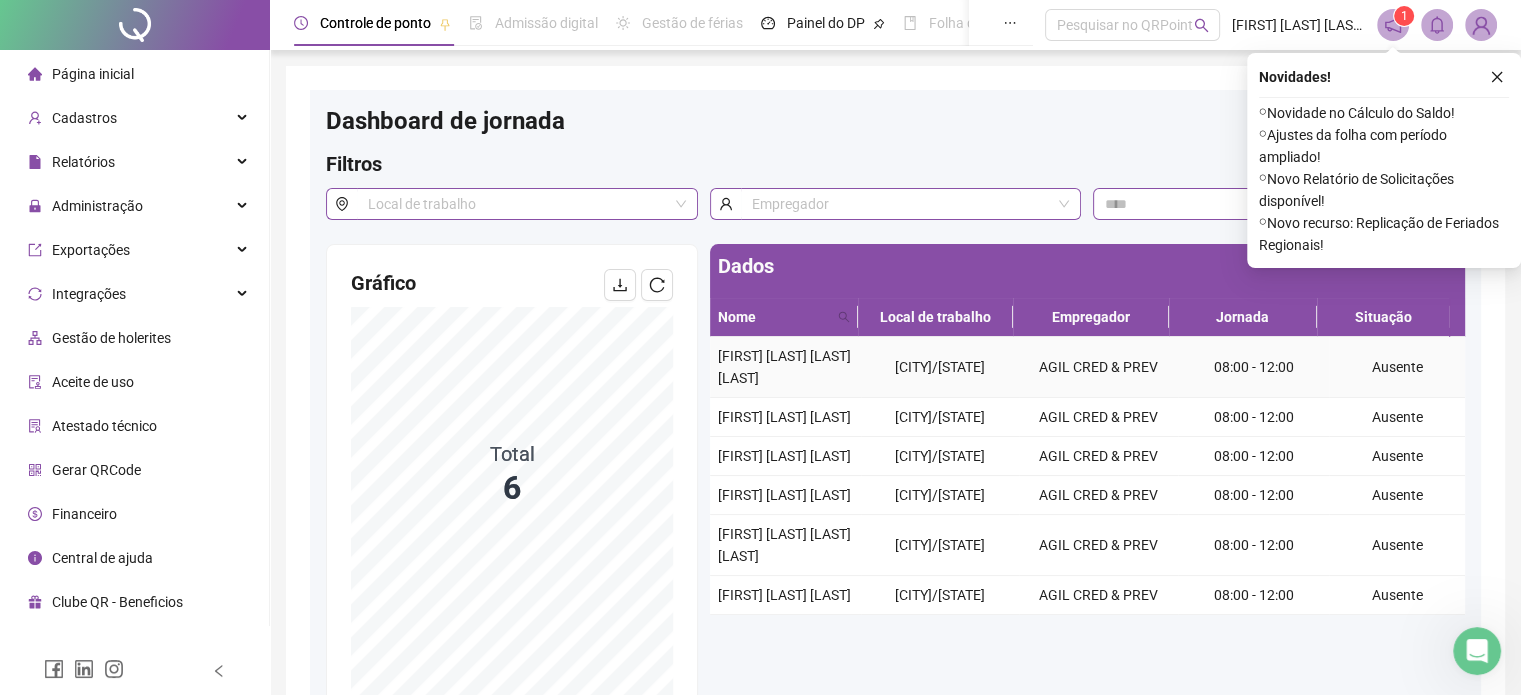 scroll, scrollTop: 0, scrollLeft: 0, axis: both 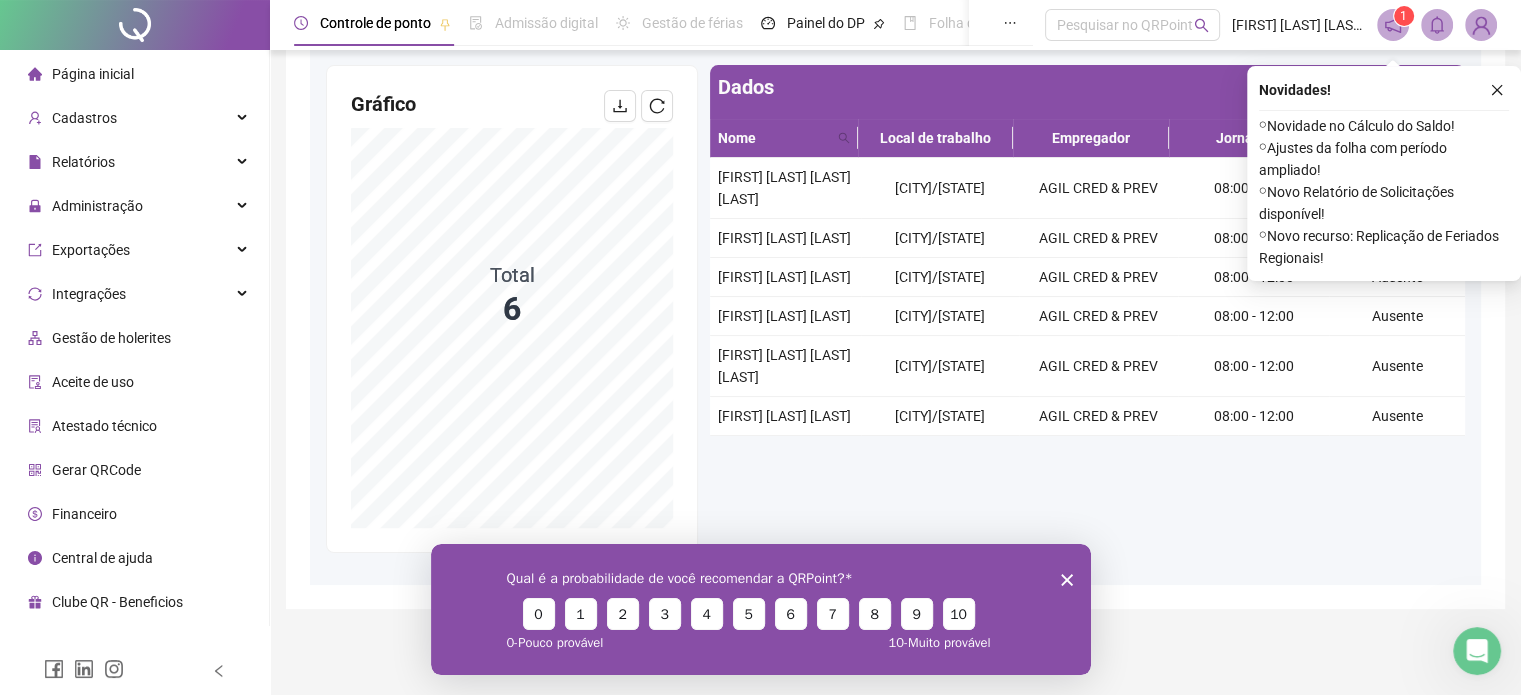 click on "Qual é a probabilidade de você recomendar a QRPoint? 0 1 2 3 4 5 6 7 8 9 10 0  -  Pouco provável 10  -  Muito provável" at bounding box center [760, 608] 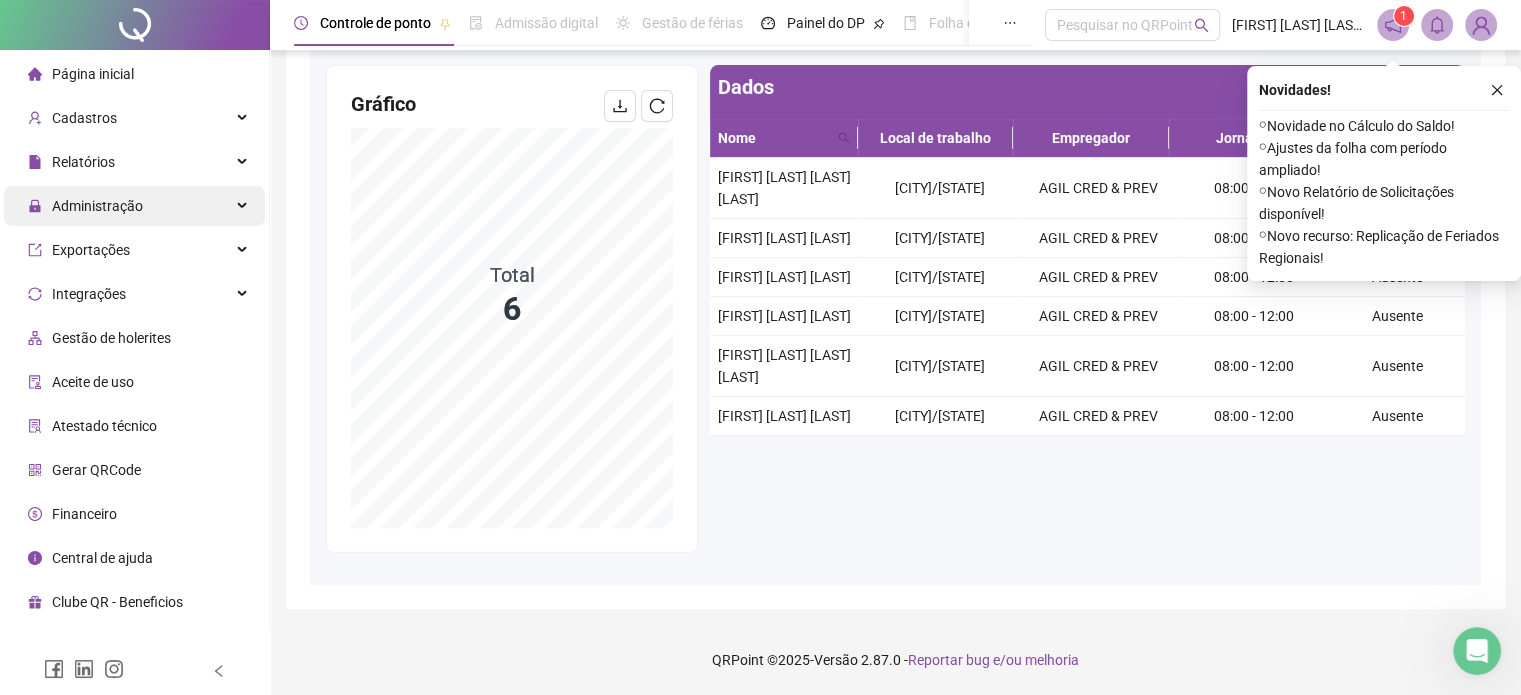 click on "Administração" at bounding box center (97, 206) 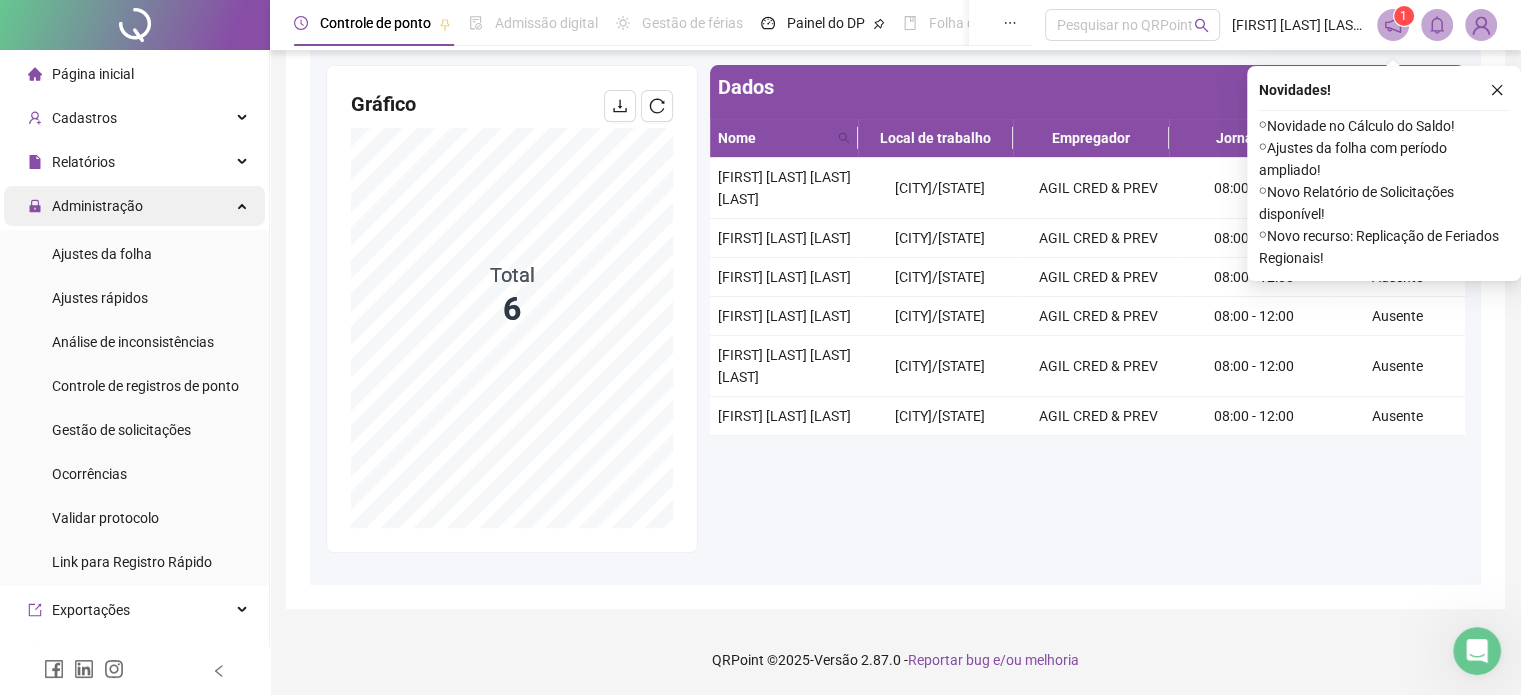 click on "Administração" at bounding box center [85, 206] 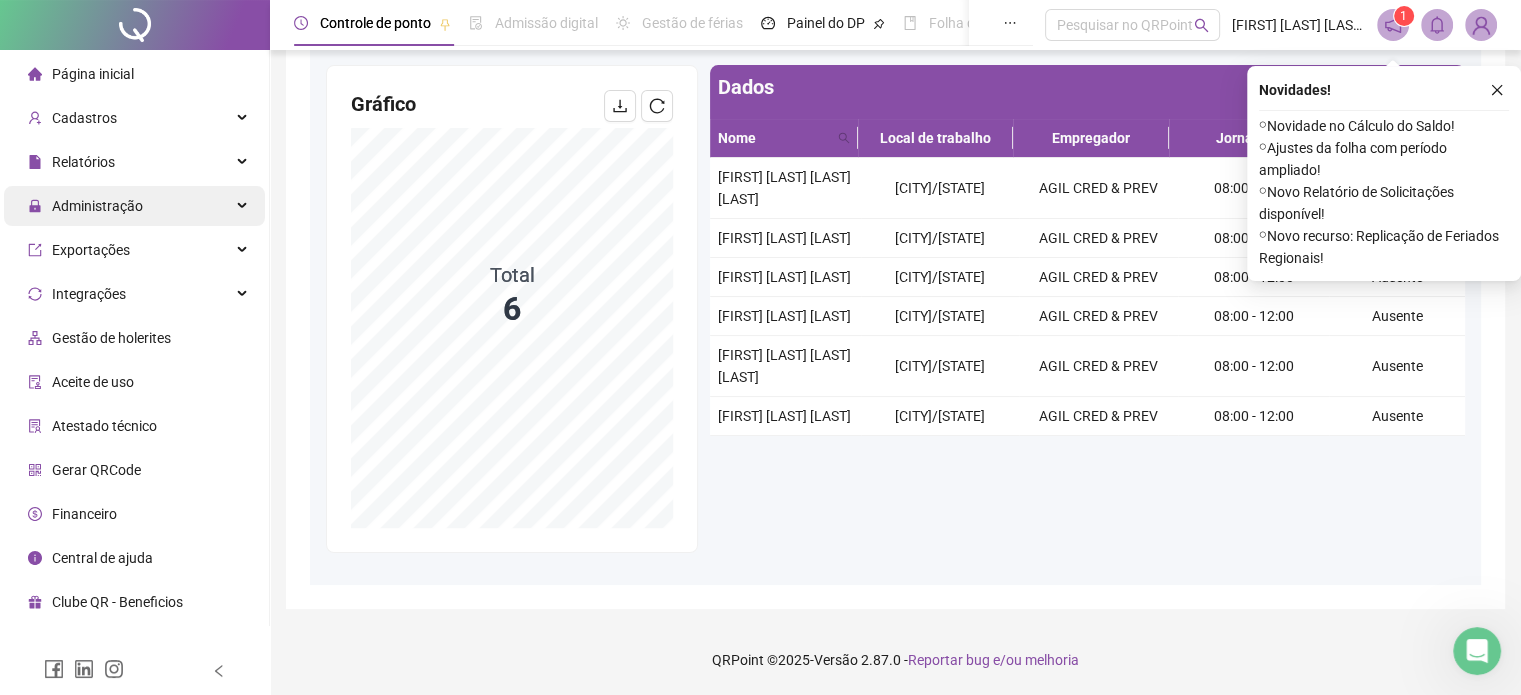 click on "Administração" at bounding box center (85, 206) 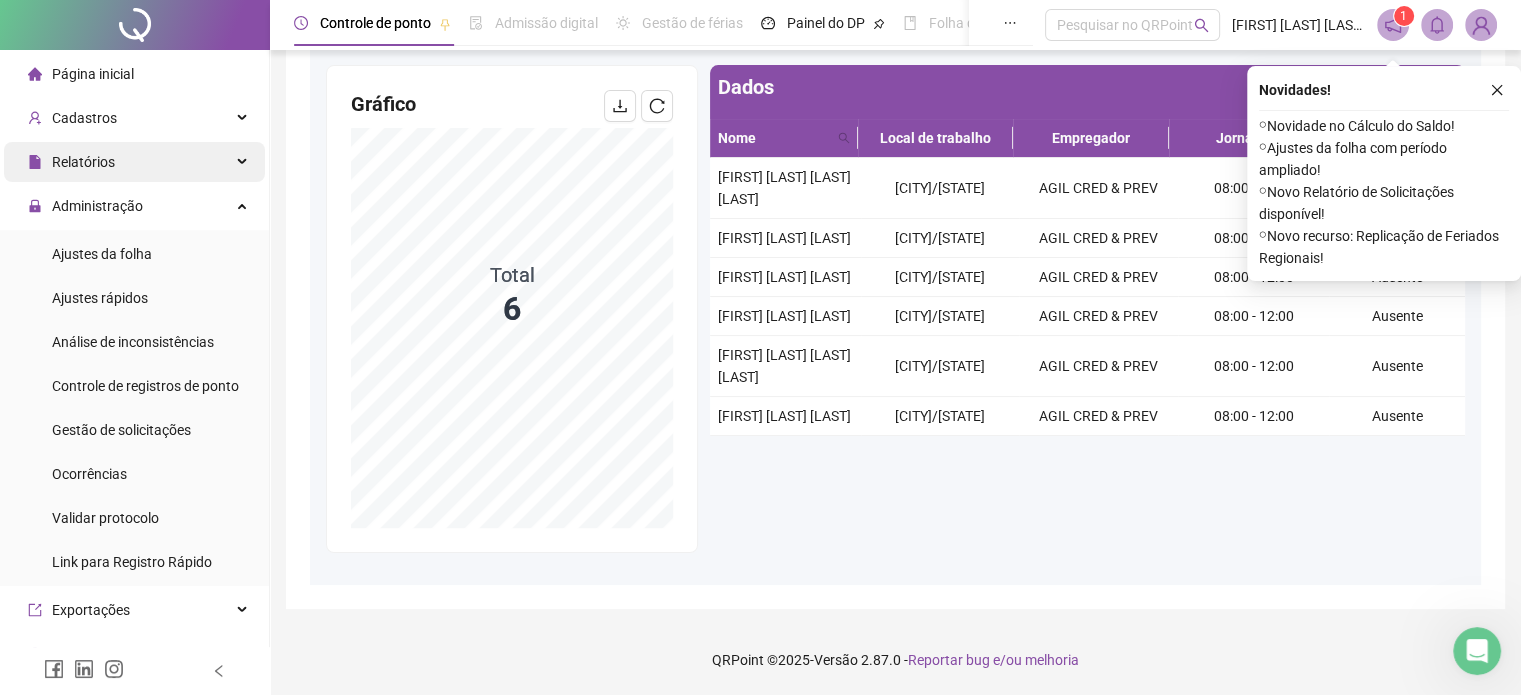 click on "Relatórios" at bounding box center (134, 162) 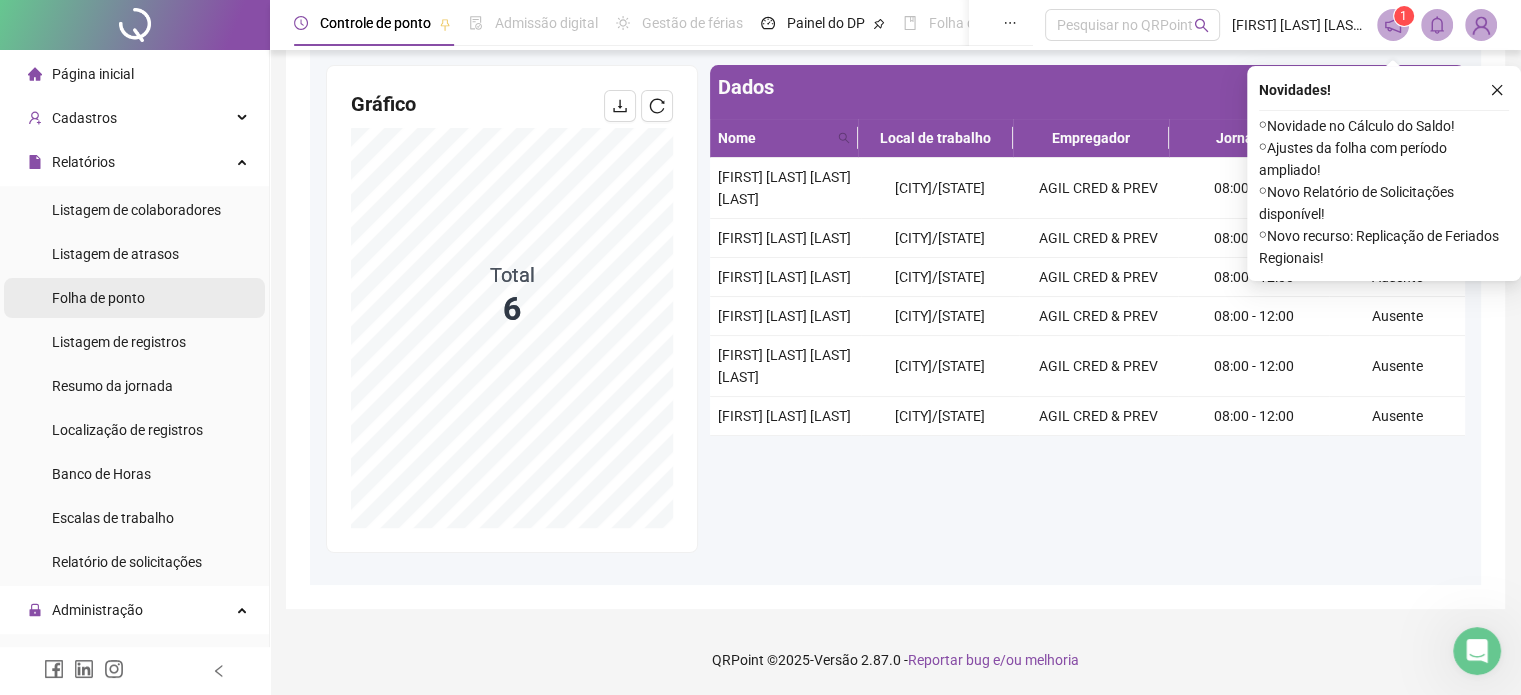 click on "Folha de ponto" at bounding box center [98, 298] 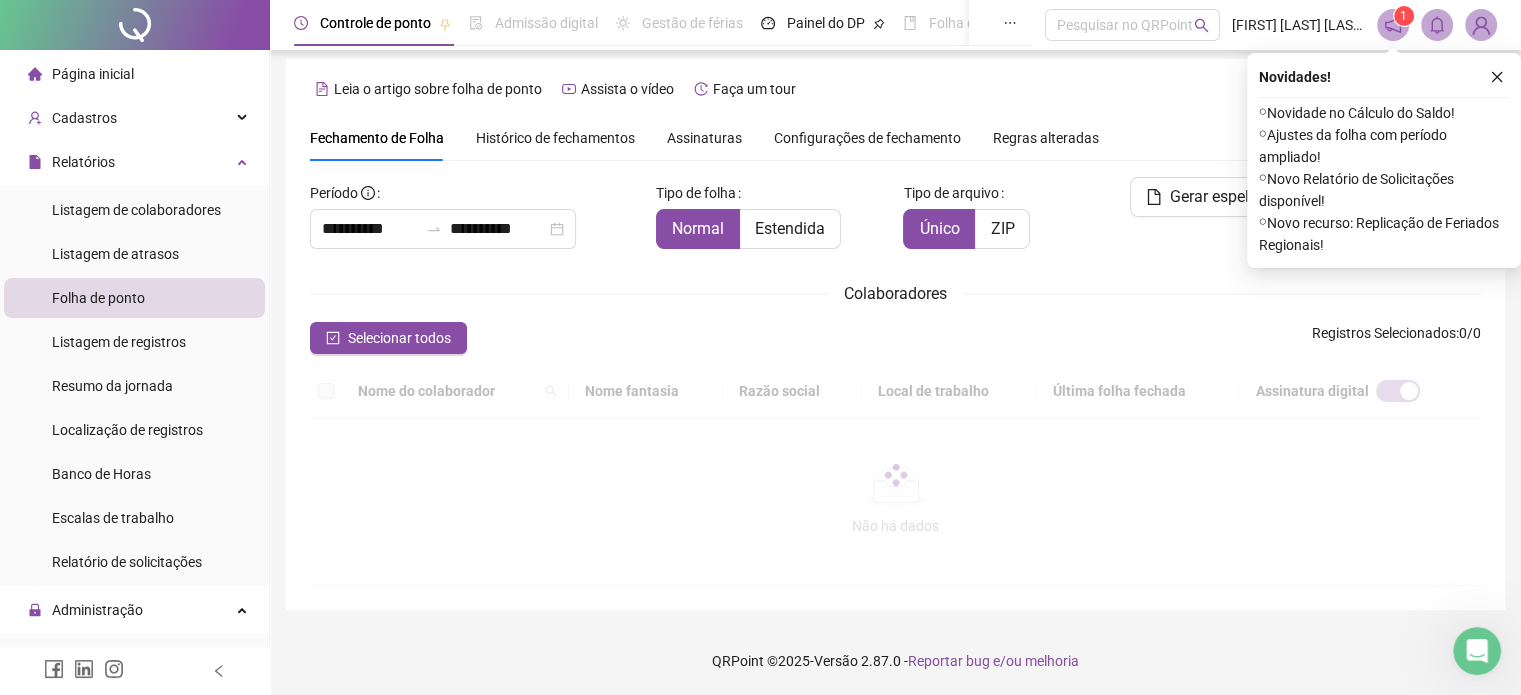 scroll, scrollTop: 61, scrollLeft: 0, axis: vertical 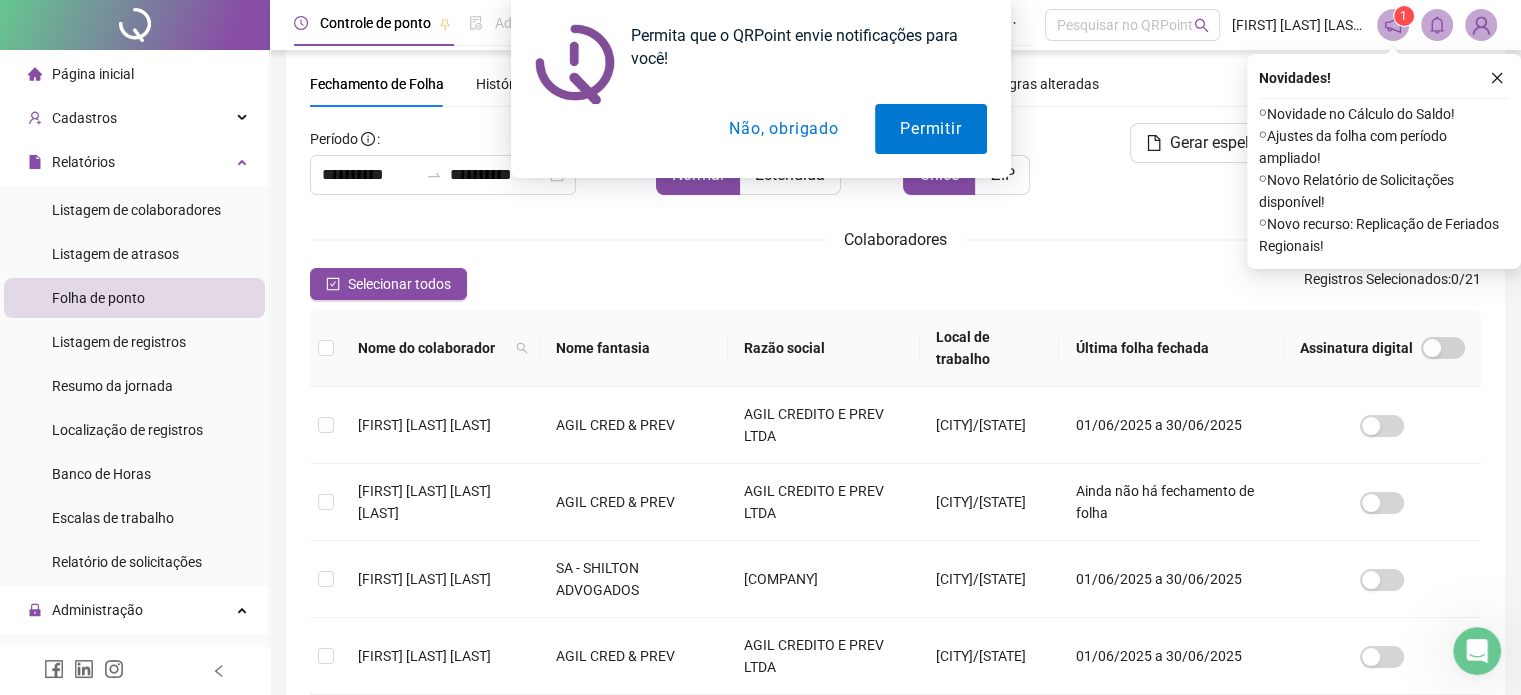 drag, startPoint x: 1516, startPoint y: 87, endPoint x: 1504, endPoint y: 82, distance: 13 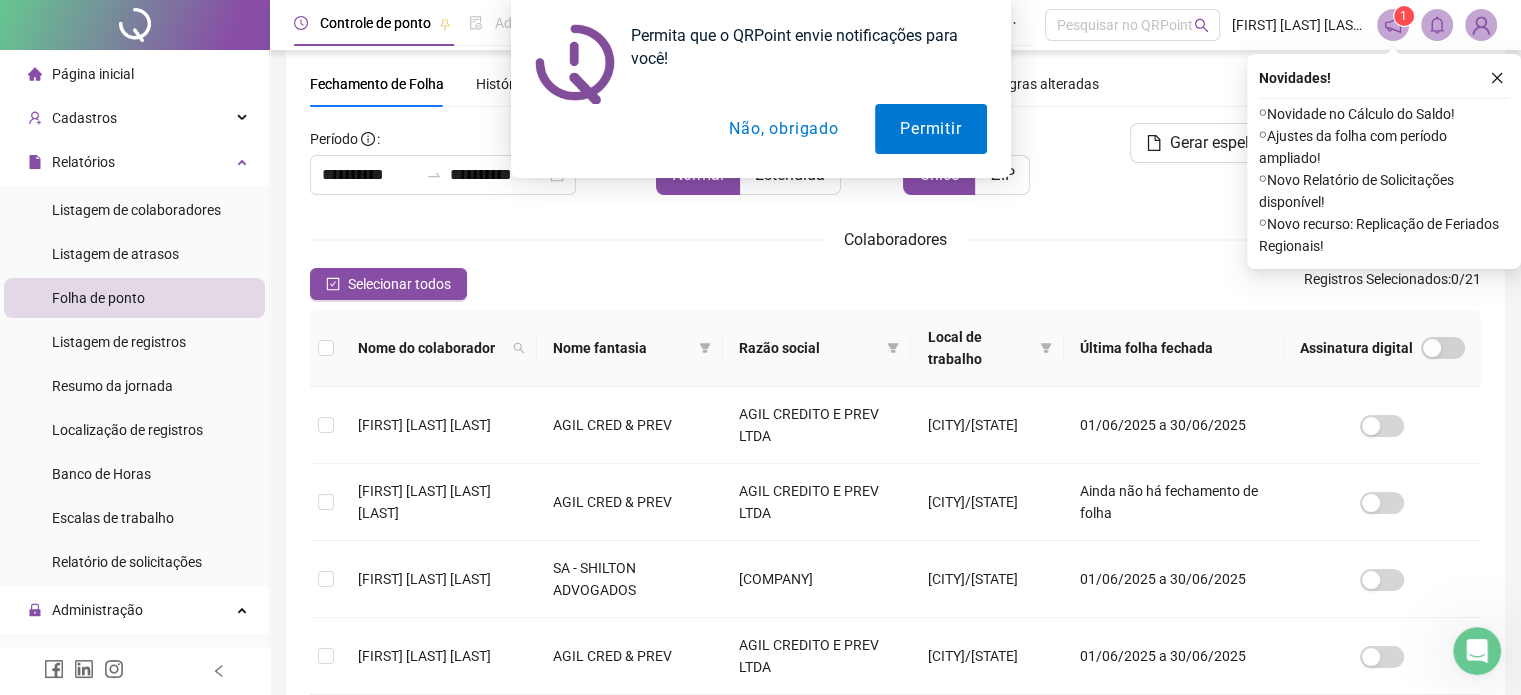 click on "Não, obrigado" at bounding box center (783, 129) 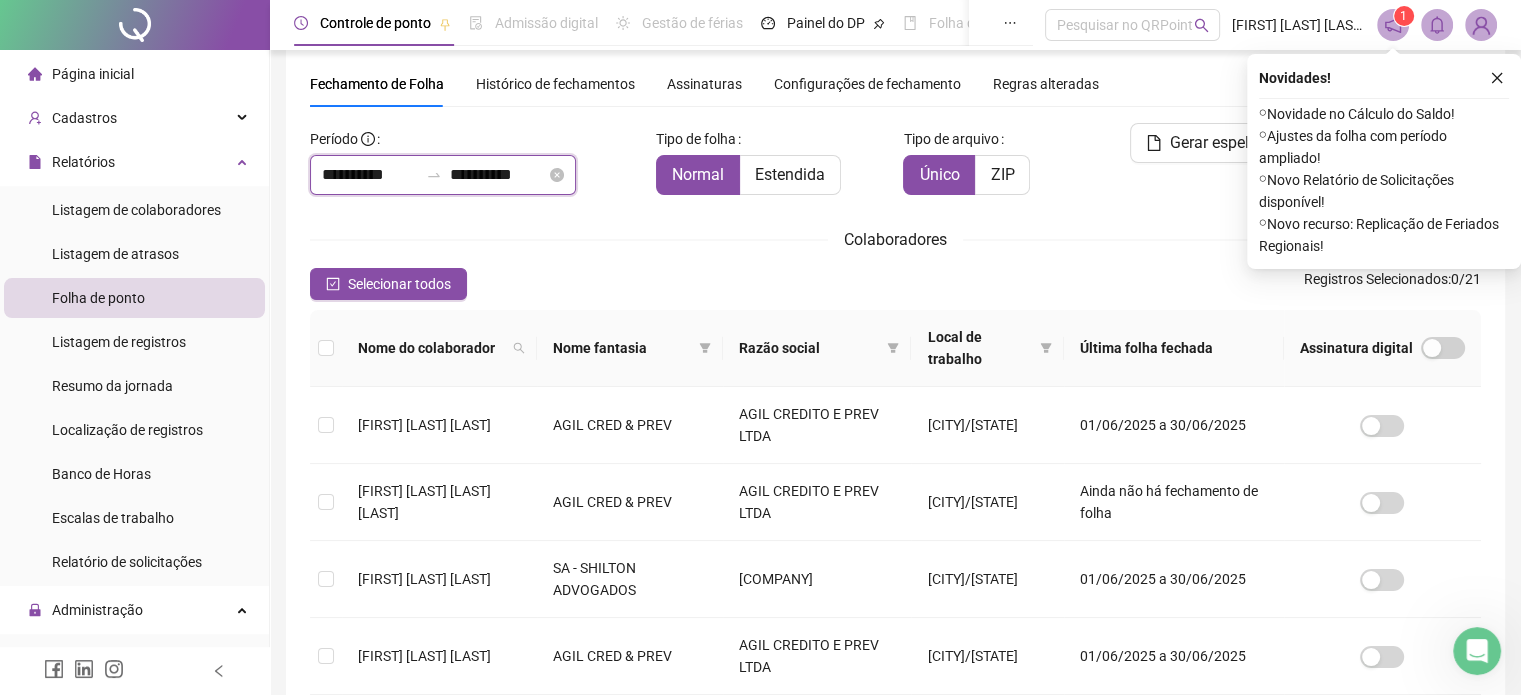 click on "**********" at bounding box center [370, 175] 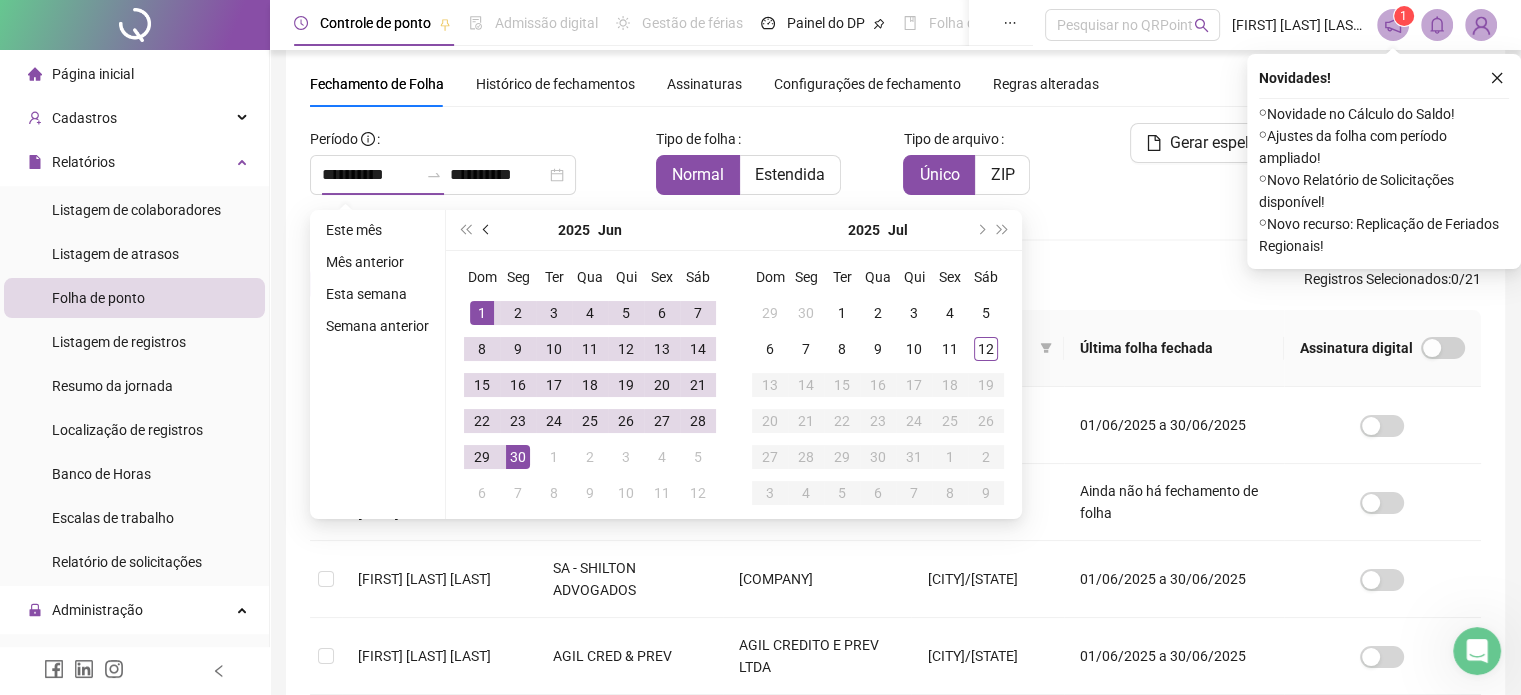 click at bounding box center (487, 230) 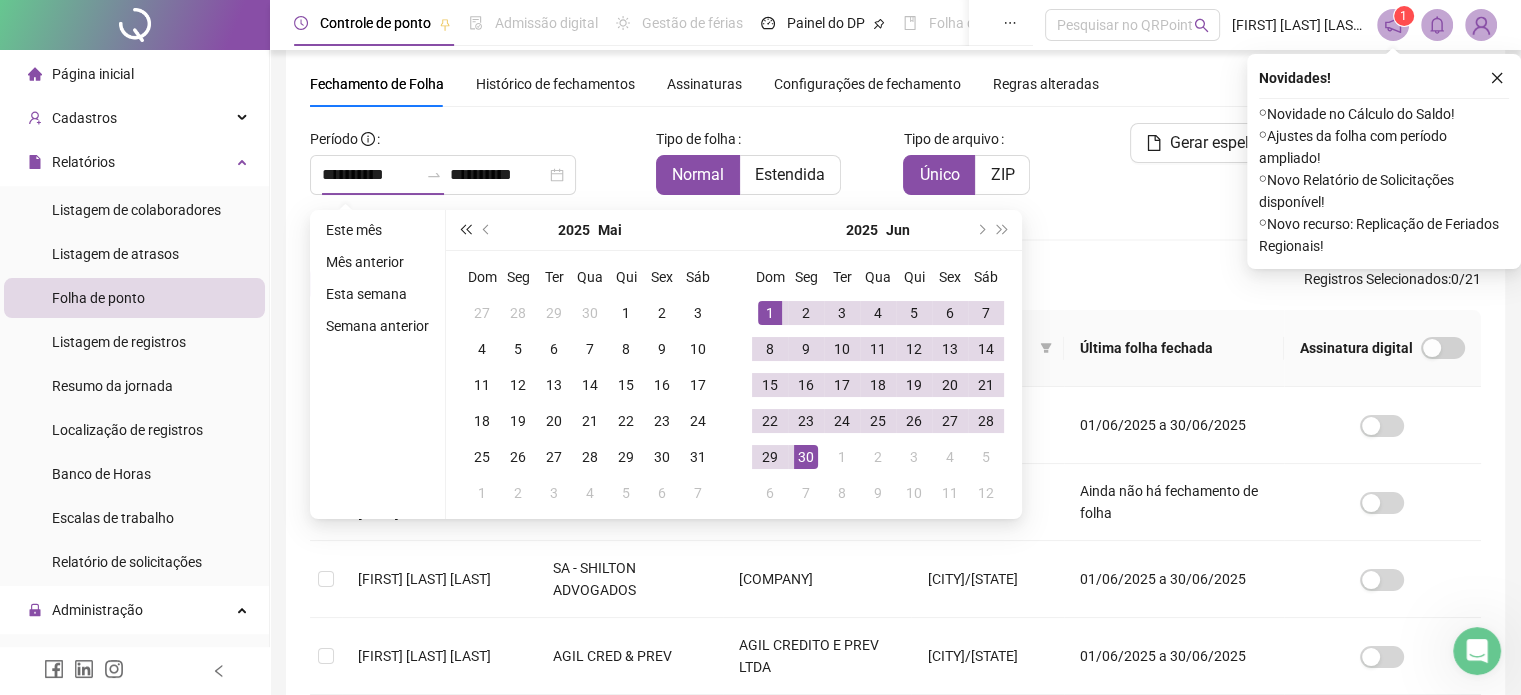 click at bounding box center (465, 230) 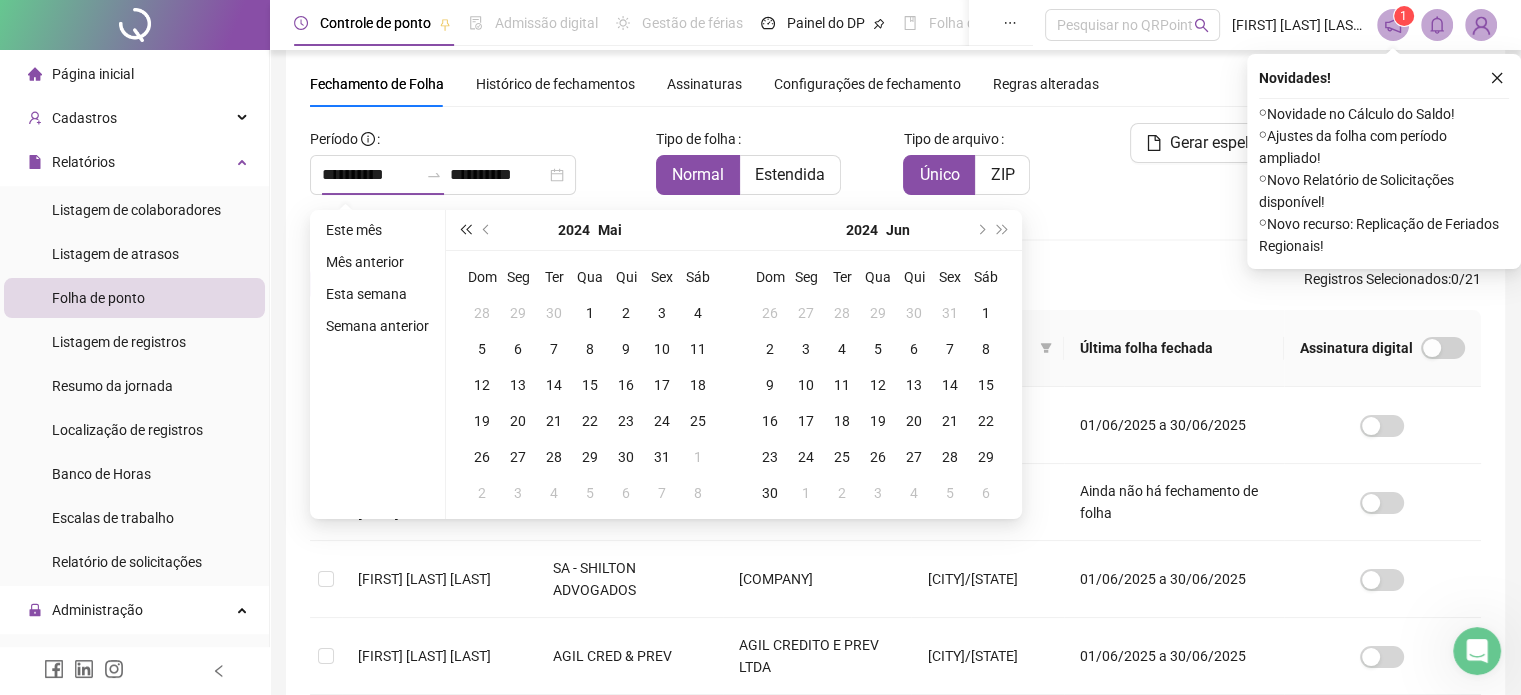 click at bounding box center (465, 230) 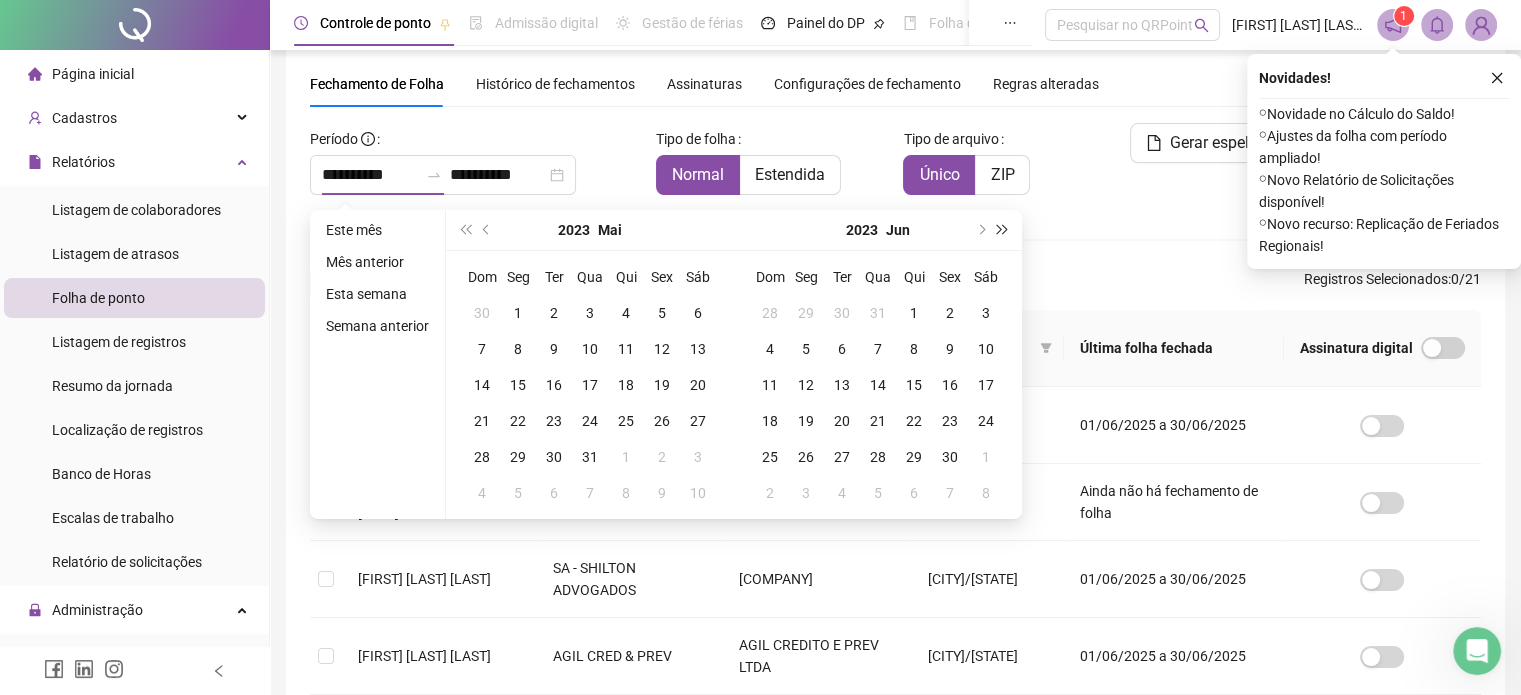 click at bounding box center (1003, 230) 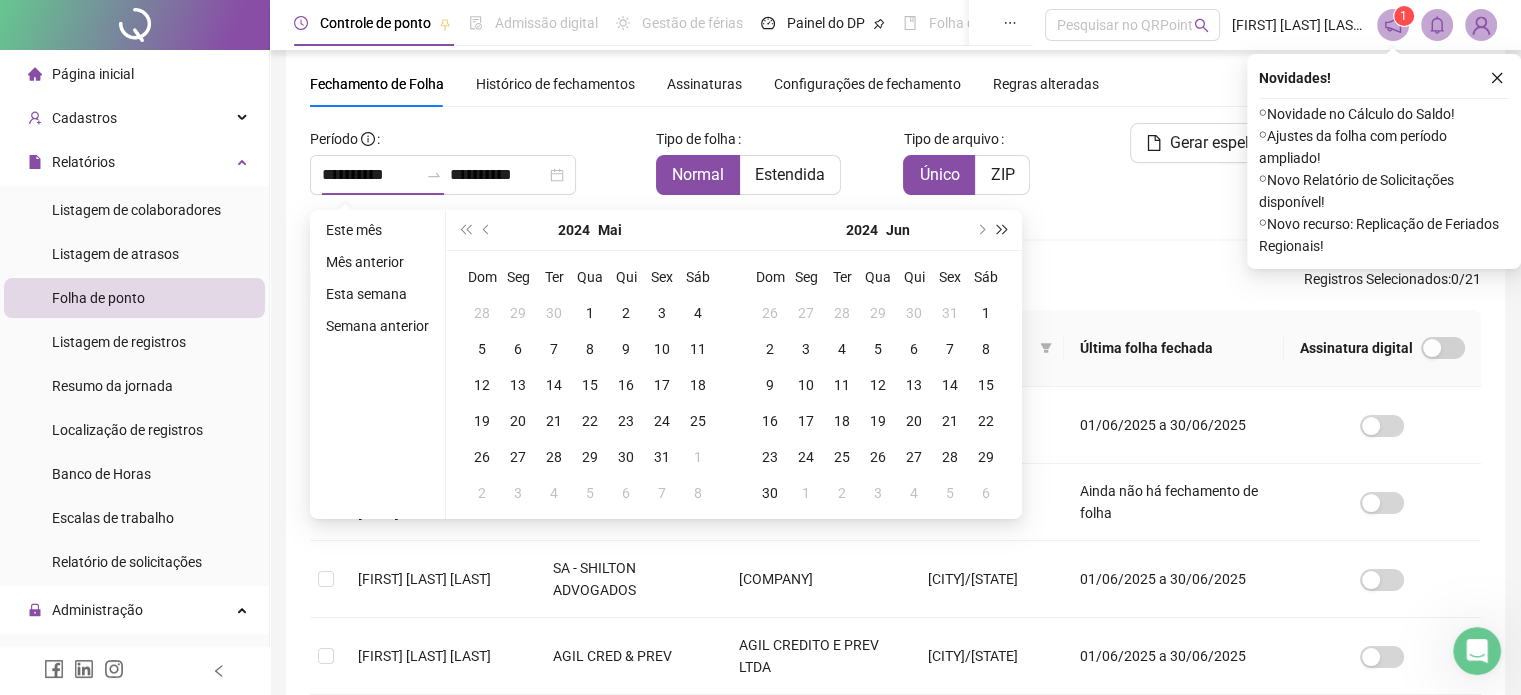 click at bounding box center [1003, 230] 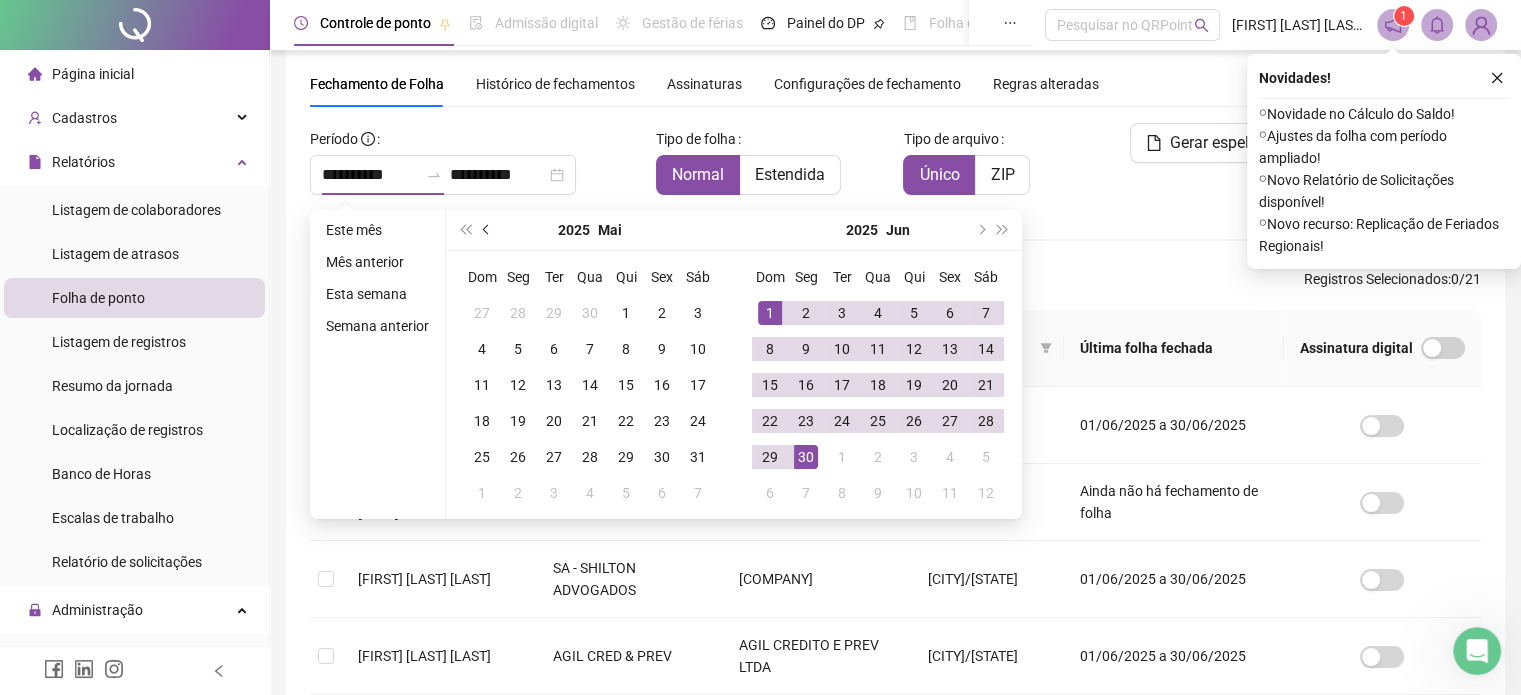 click at bounding box center (487, 230) 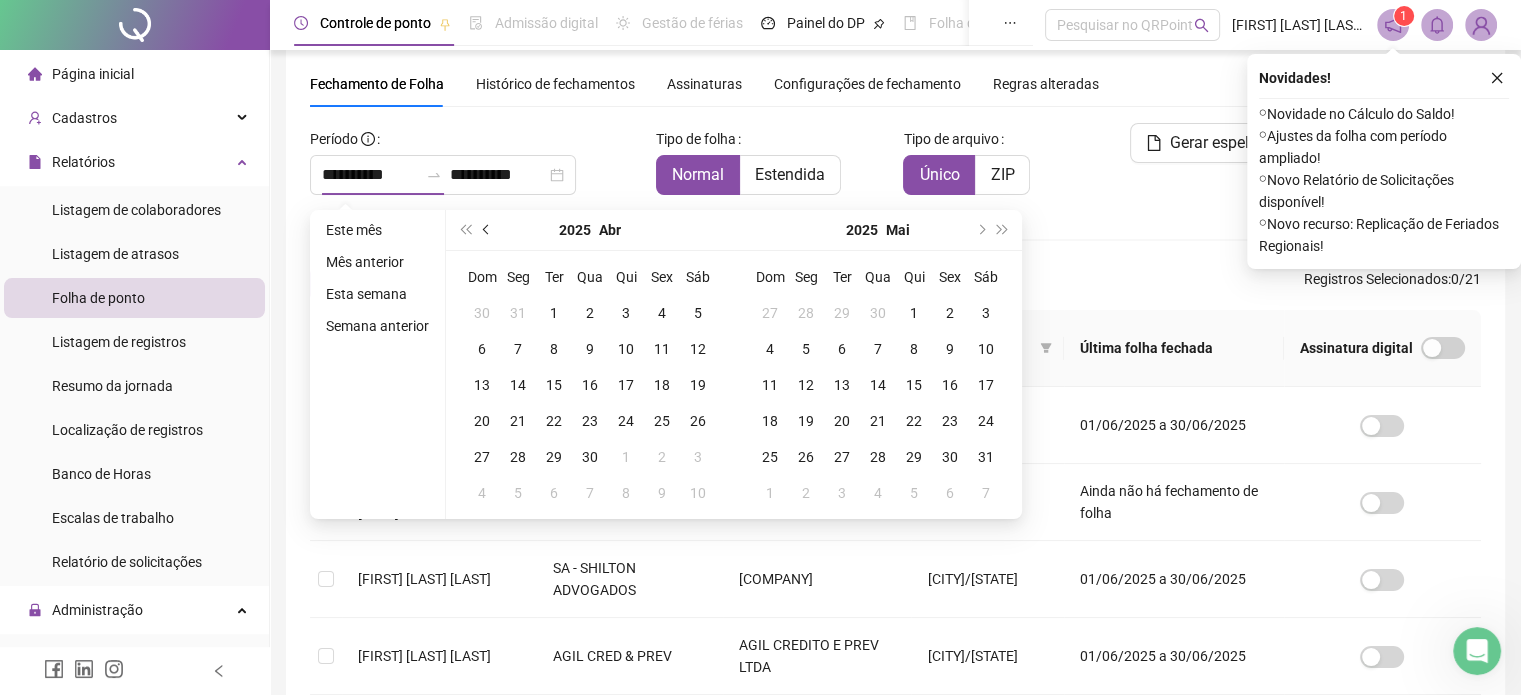 click at bounding box center (488, 230) 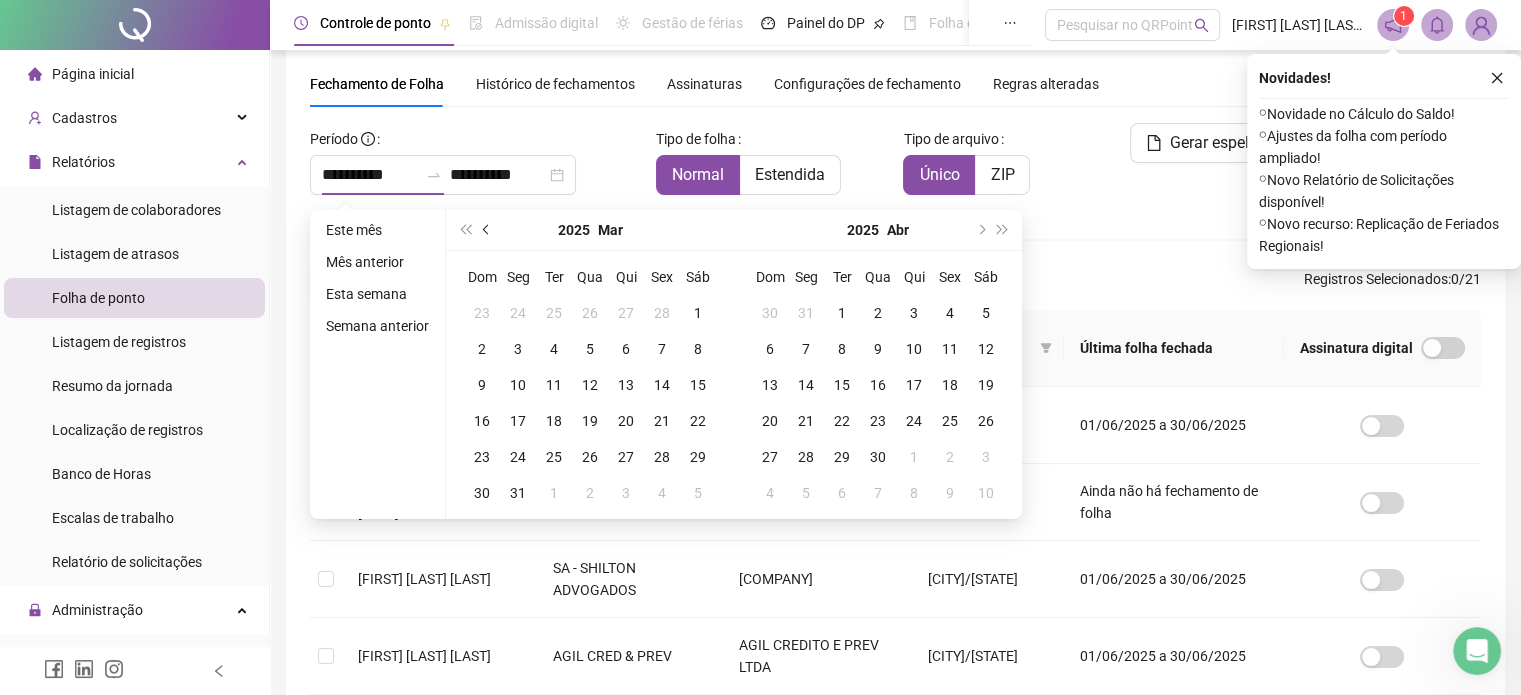 click at bounding box center (488, 230) 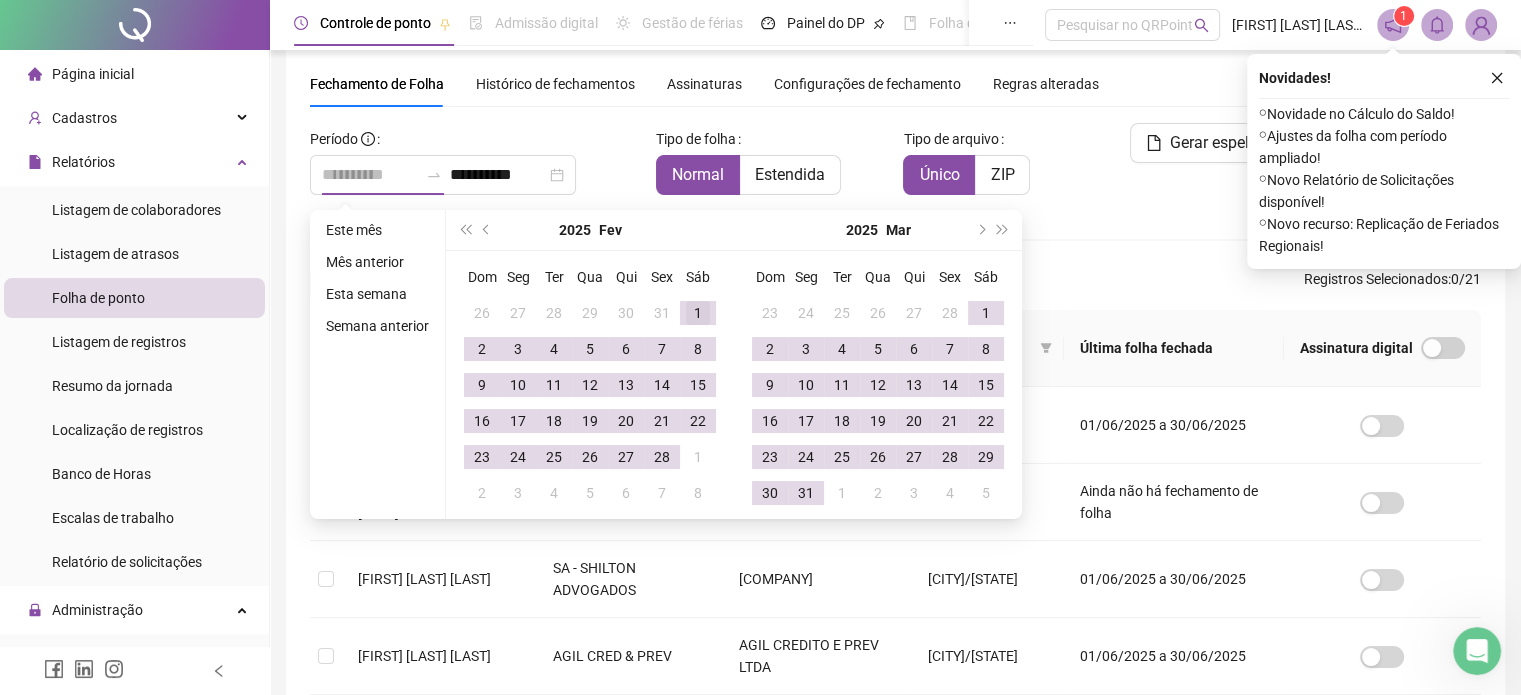 type on "**********" 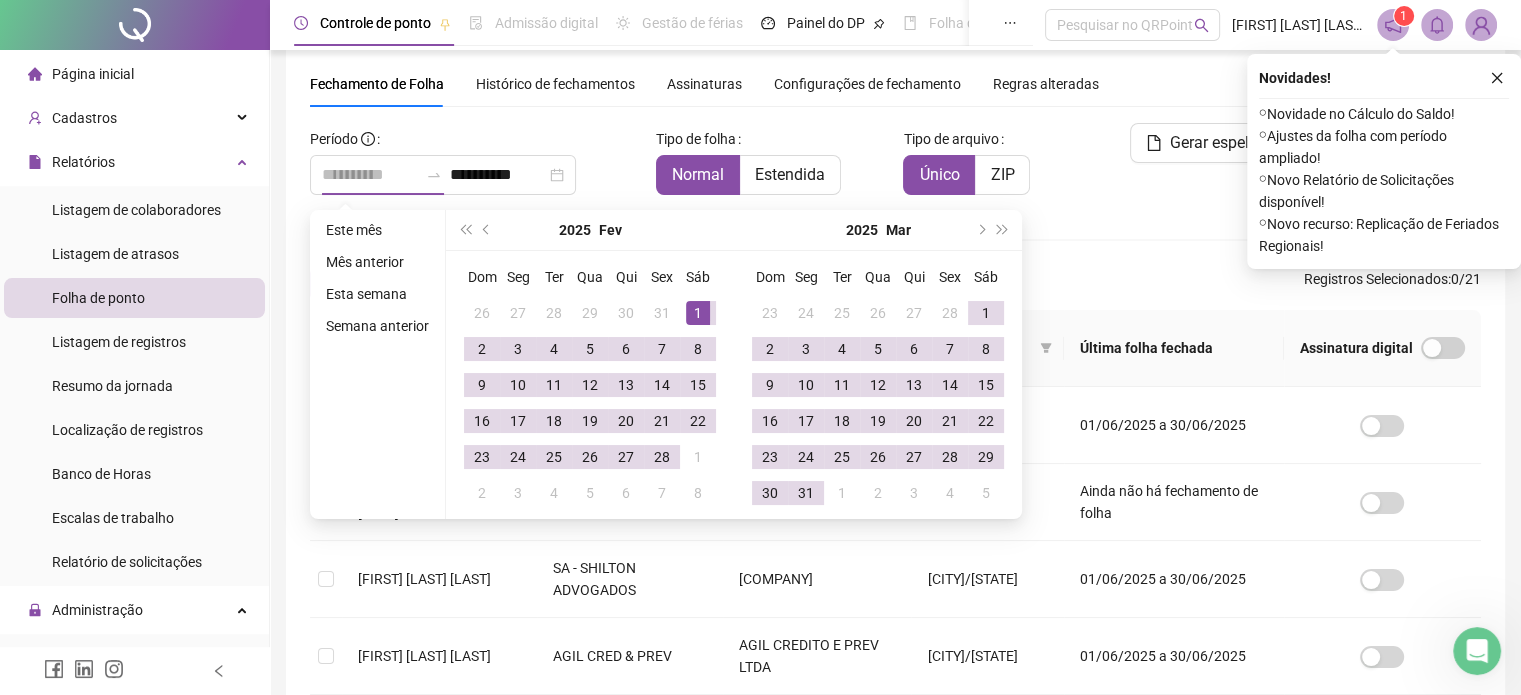 click on "1" at bounding box center [698, 313] 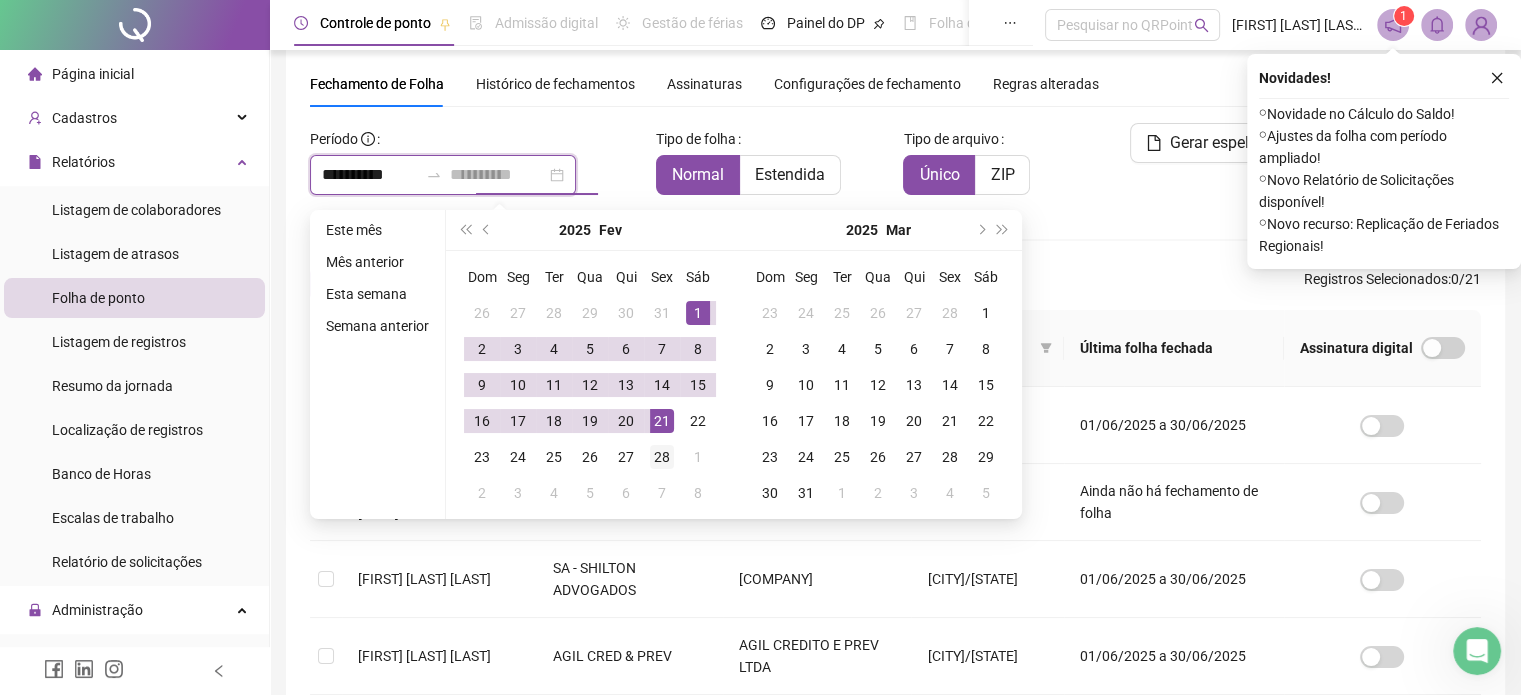 type on "**********" 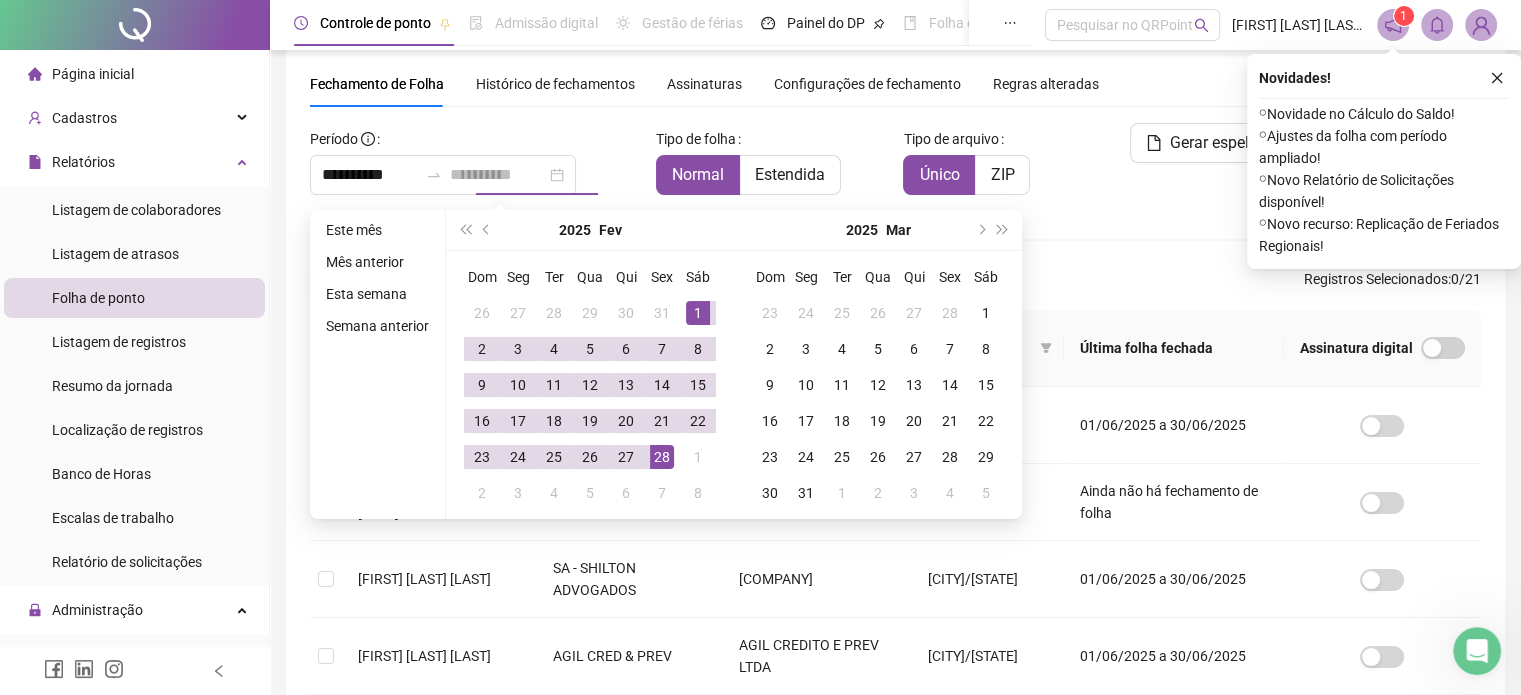 click on "28" at bounding box center (662, 457) 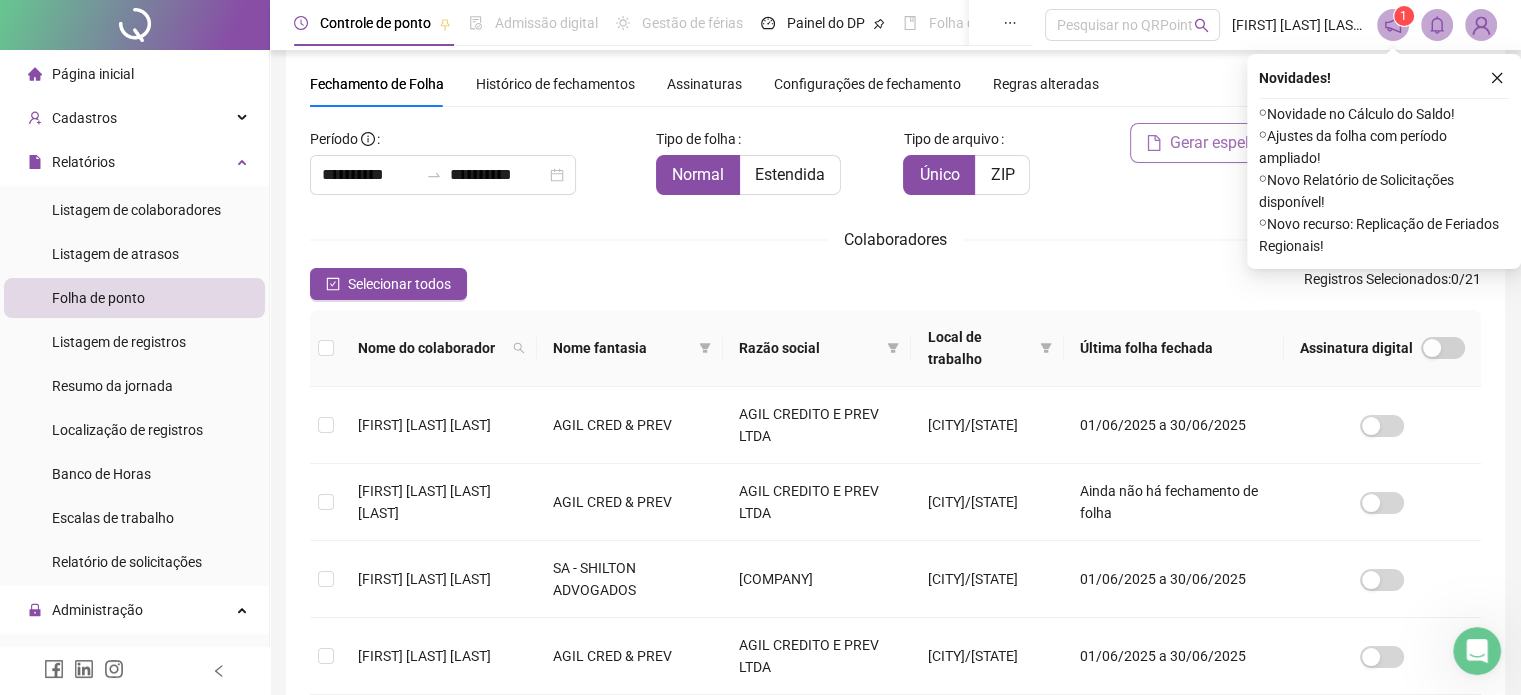 click on "Gerar espelho" at bounding box center (1218, 143) 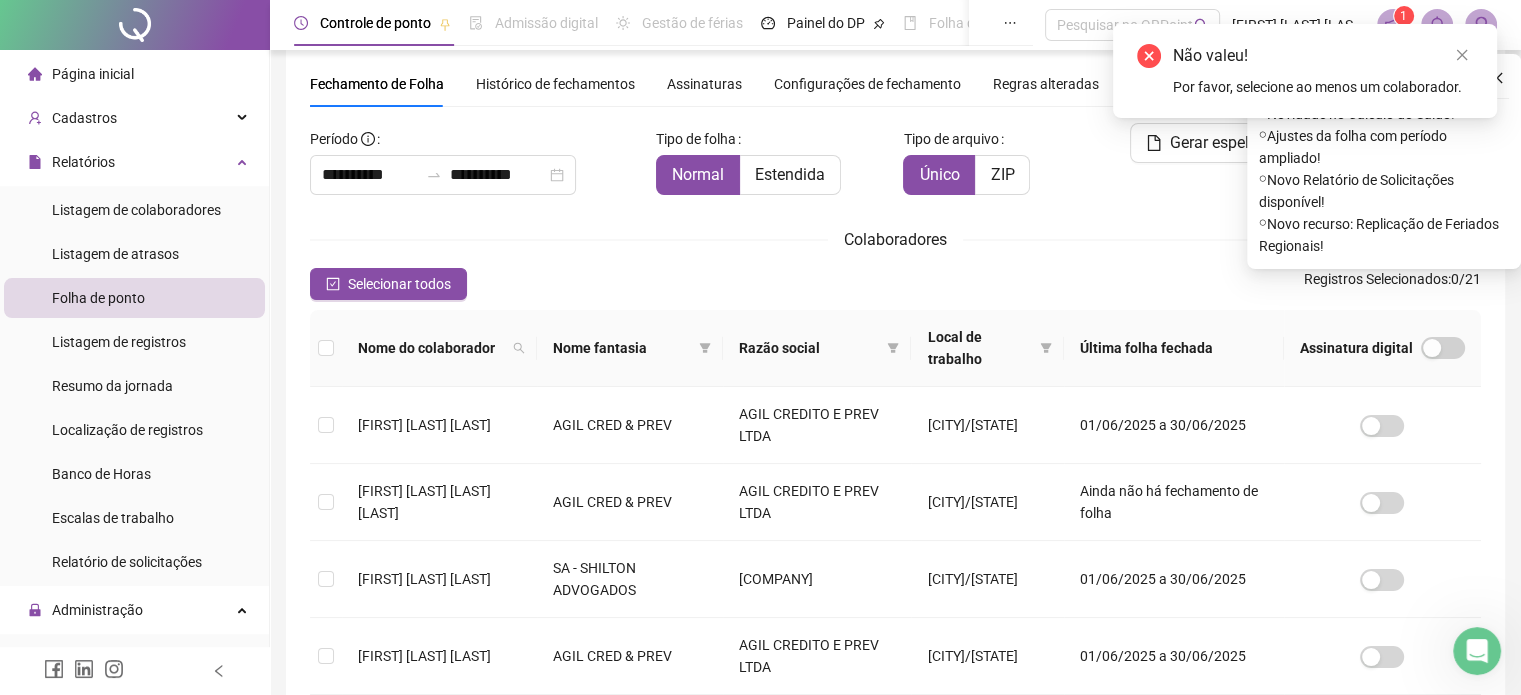 click on "Não valeu! Por favor, selecione ao menos um colaborador." at bounding box center [1305, 71] 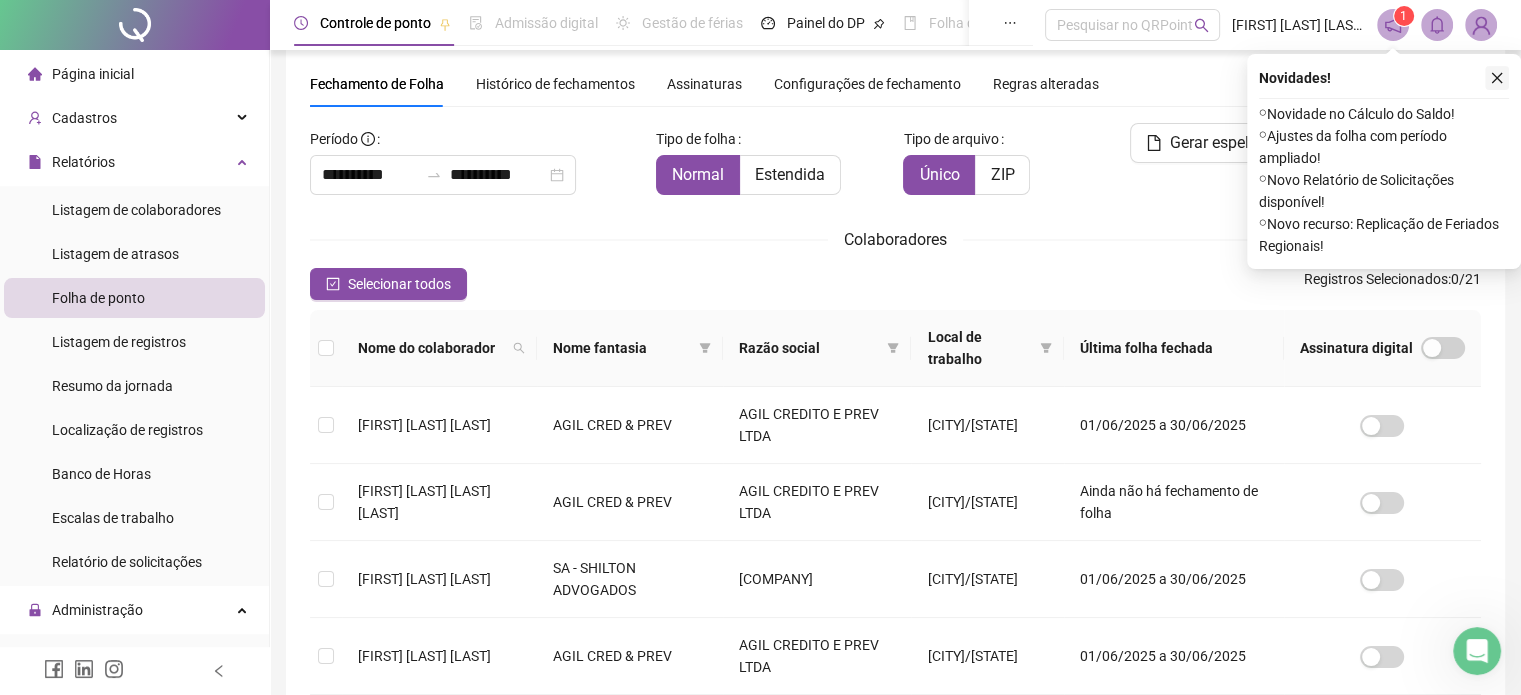 click 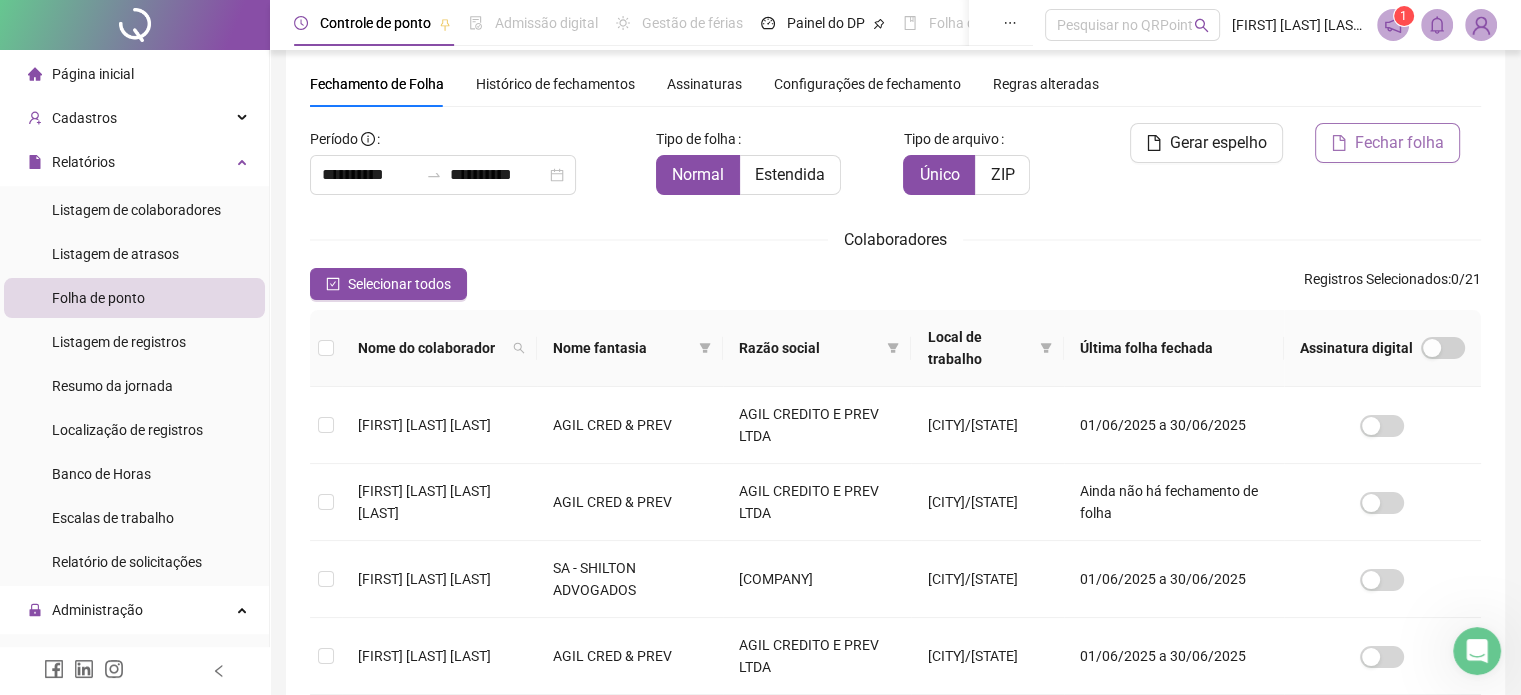 click on "Fechar folha" at bounding box center (1387, 143) 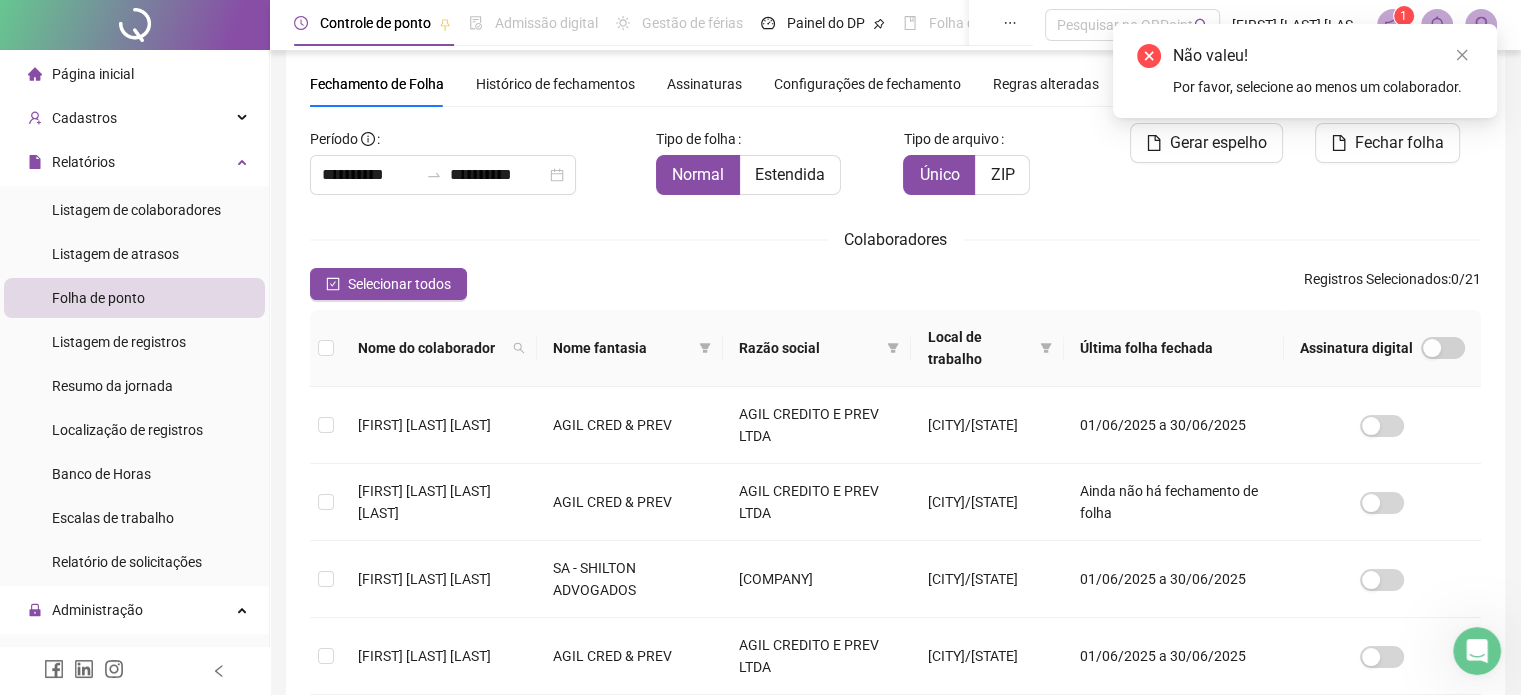 click on "Não valeu! Por favor, selecione ao menos um colaborador." at bounding box center [1305, 71] 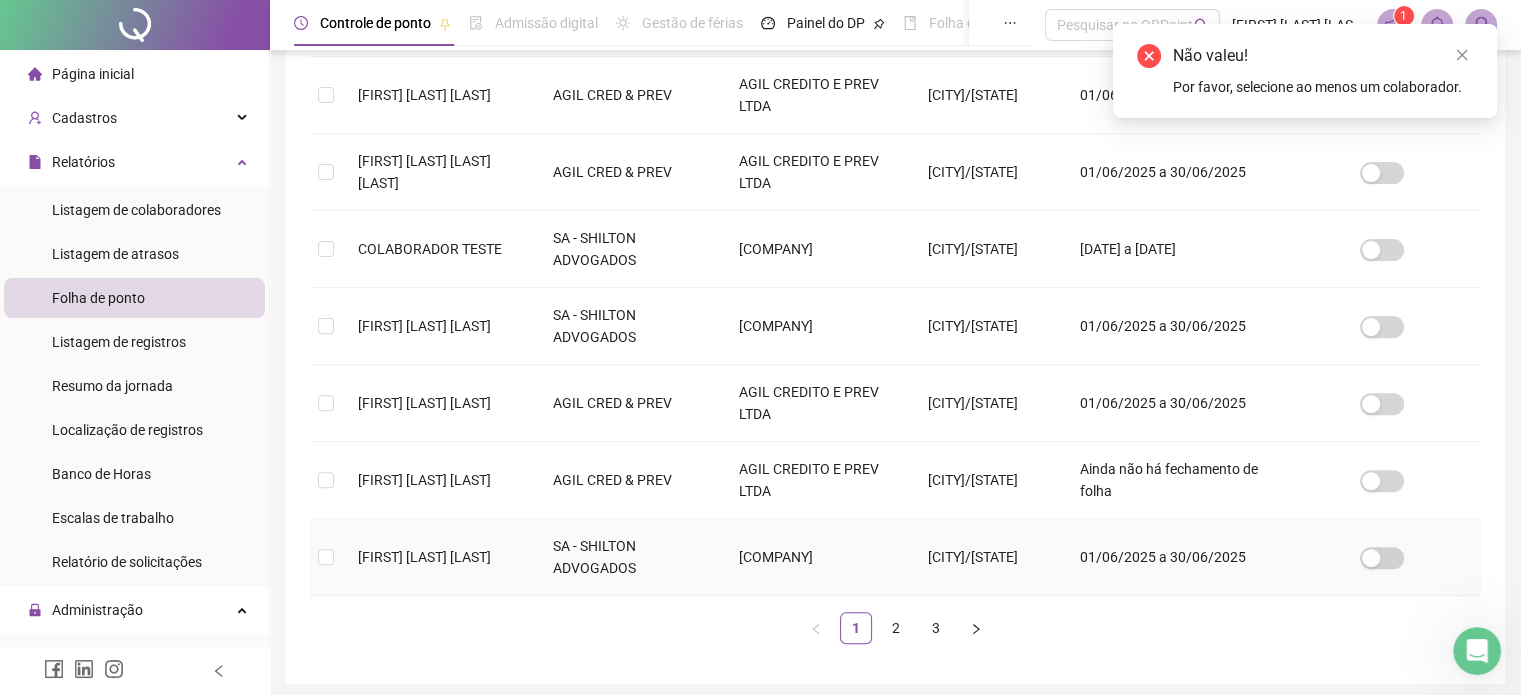 scroll, scrollTop: 694, scrollLeft: 0, axis: vertical 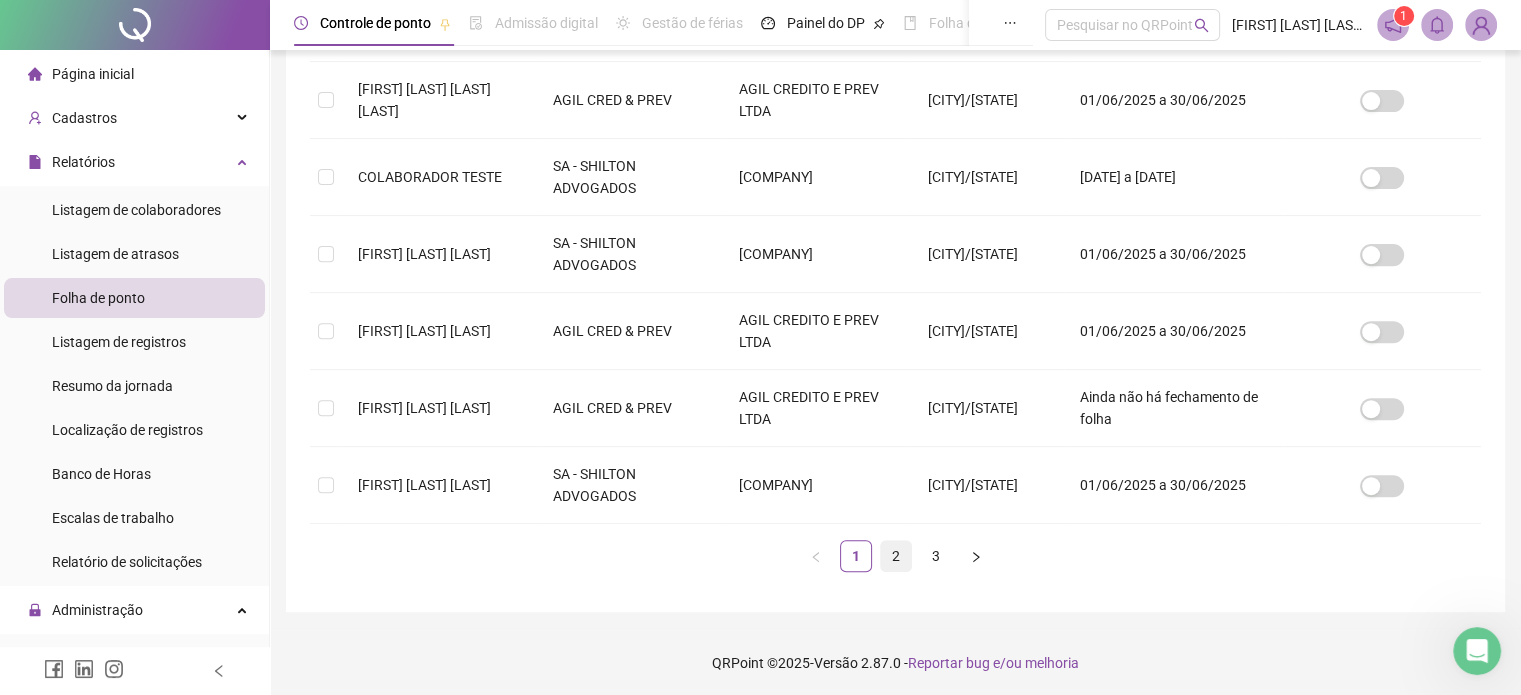 click on "2" at bounding box center (896, 556) 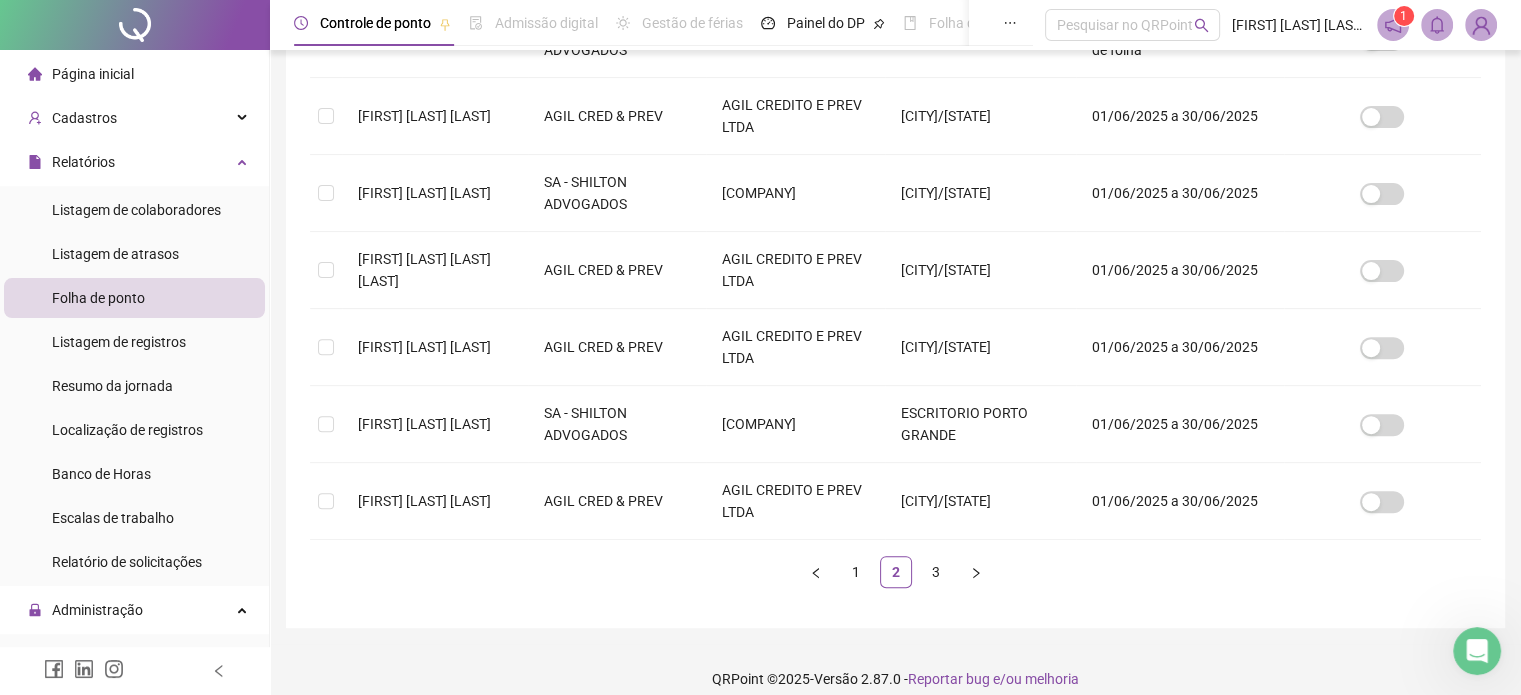 scroll, scrollTop: 760, scrollLeft: 0, axis: vertical 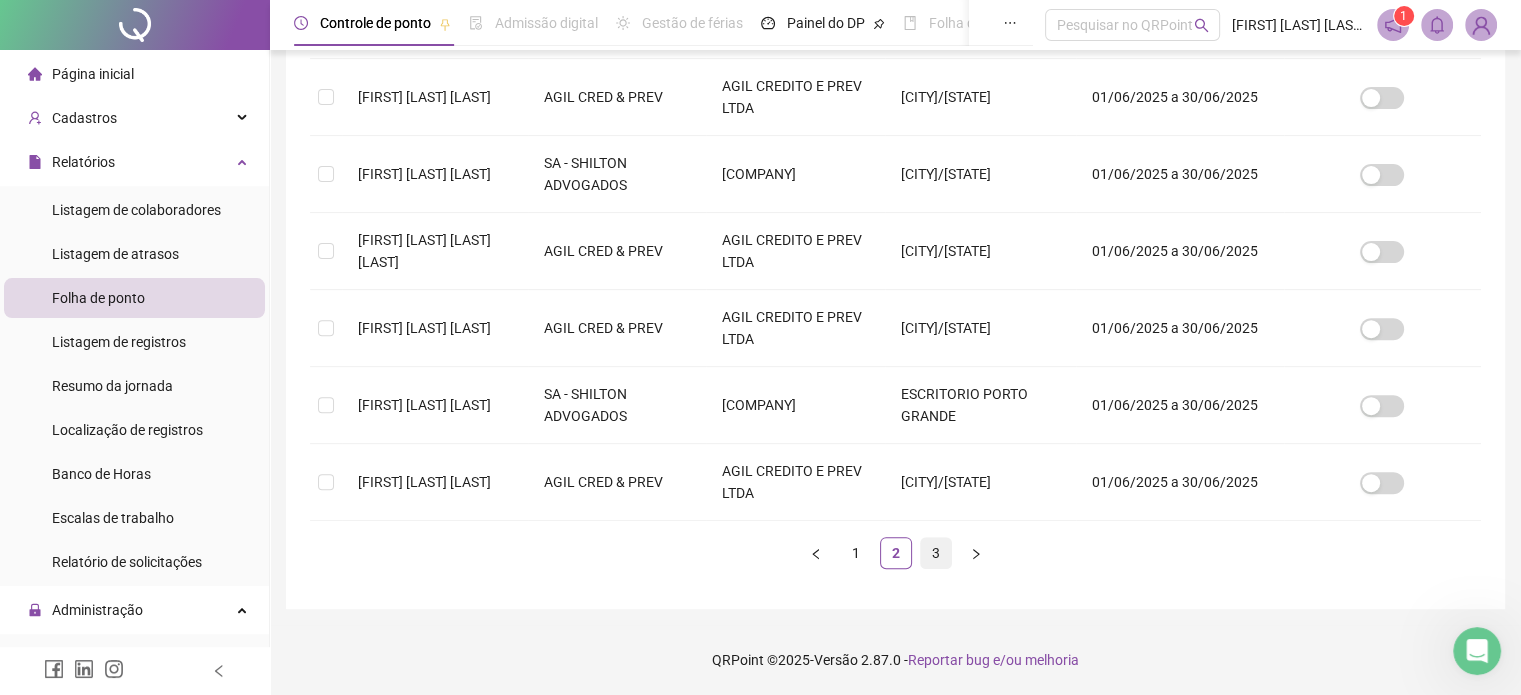 click on "3" at bounding box center [936, 553] 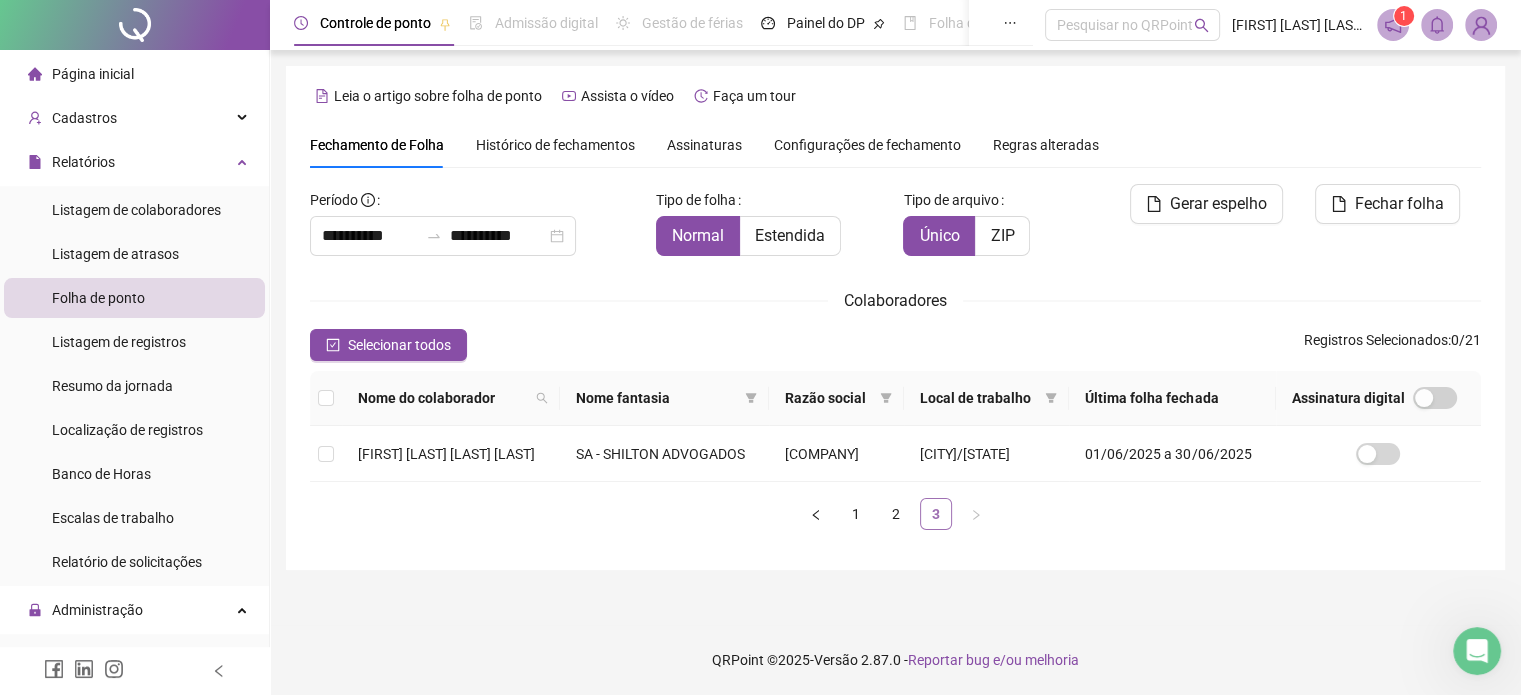 scroll, scrollTop: 3, scrollLeft: 0, axis: vertical 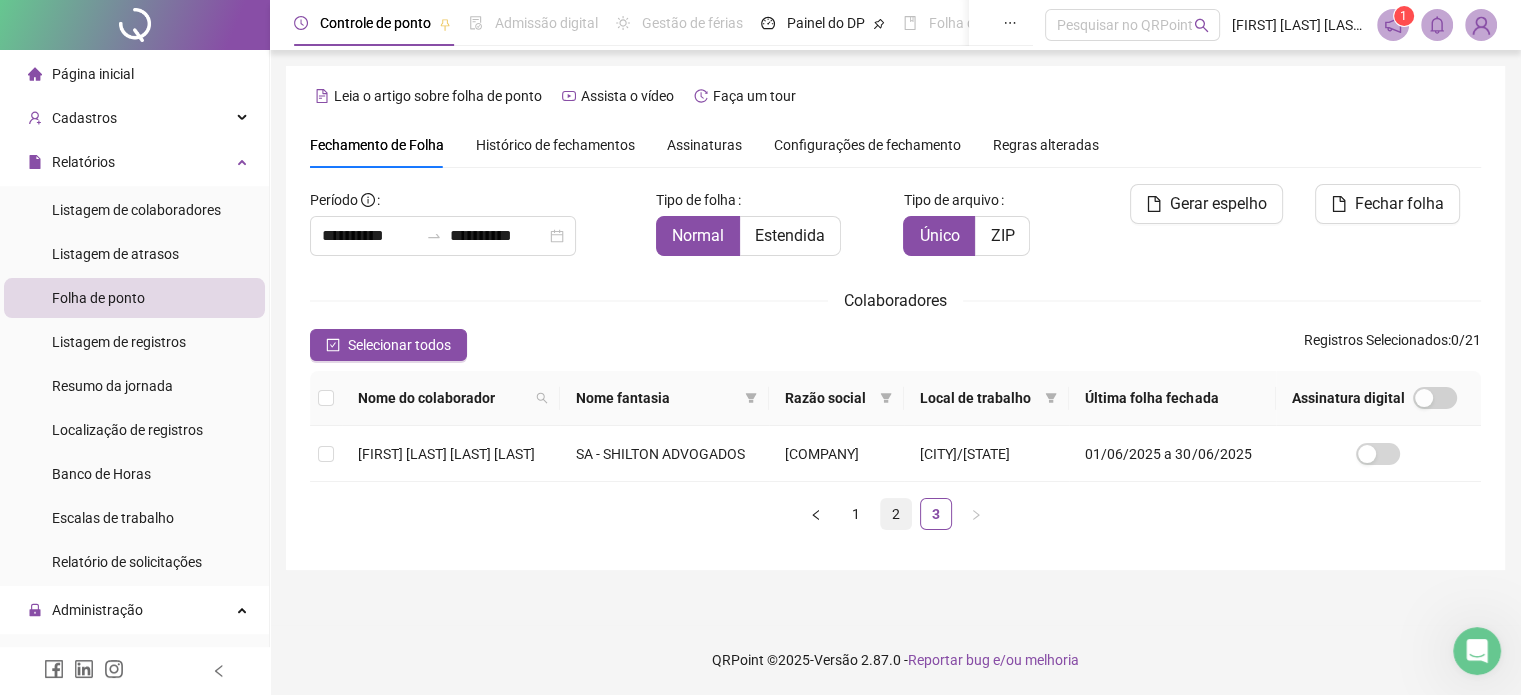 click on "2" at bounding box center [896, 514] 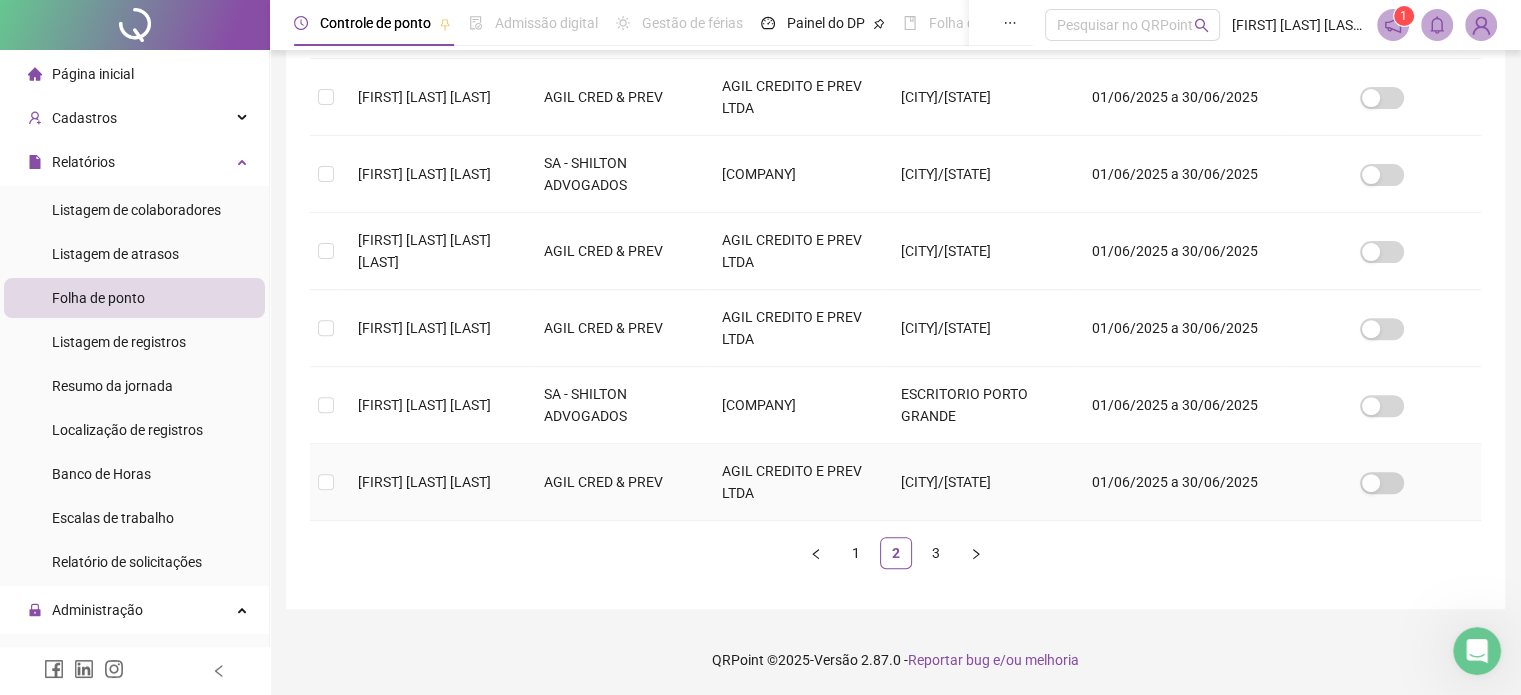 scroll, scrollTop: 760, scrollLeft: 0, axis: vertical 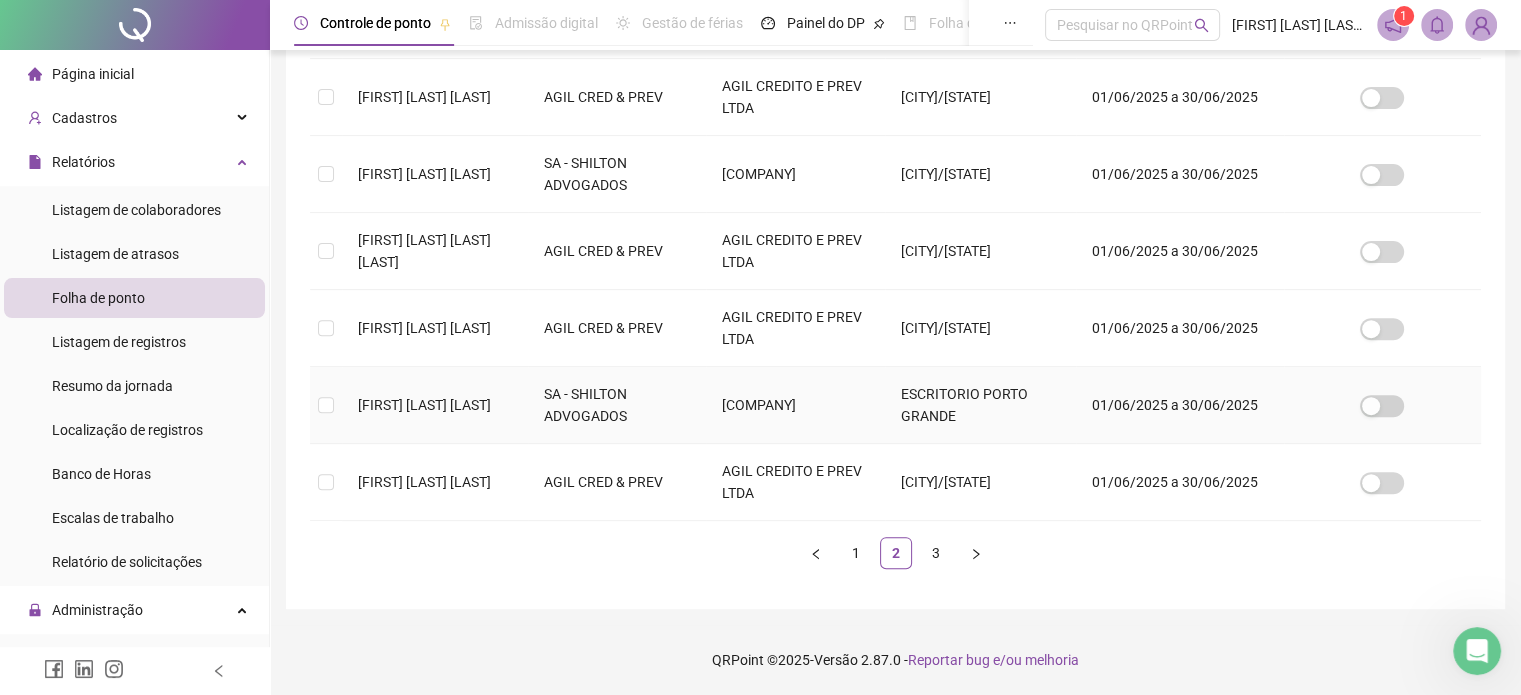 click on "[FIRST] [LAST] [LAST]" at bounding box center [435, 405] 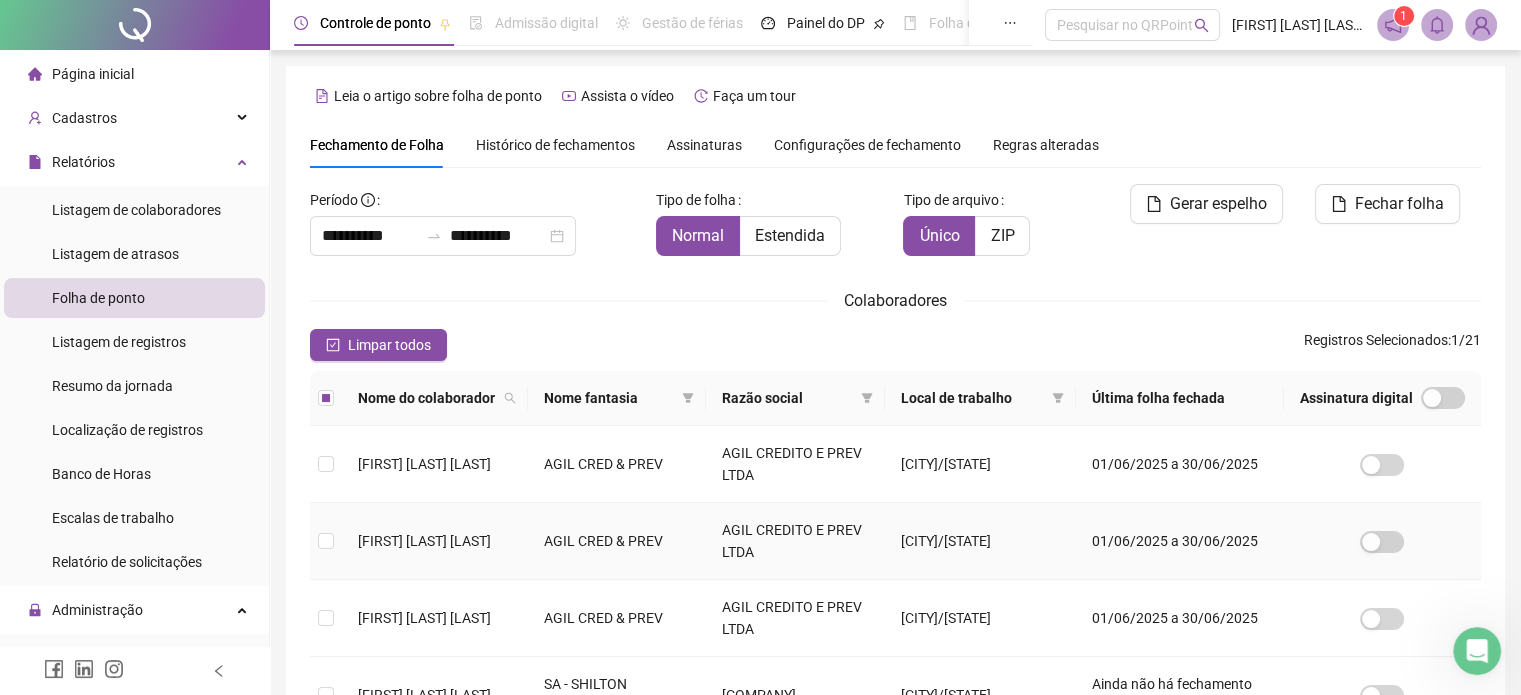 scroll, scrollTop: 0, scrollLeft: 0, axis: both 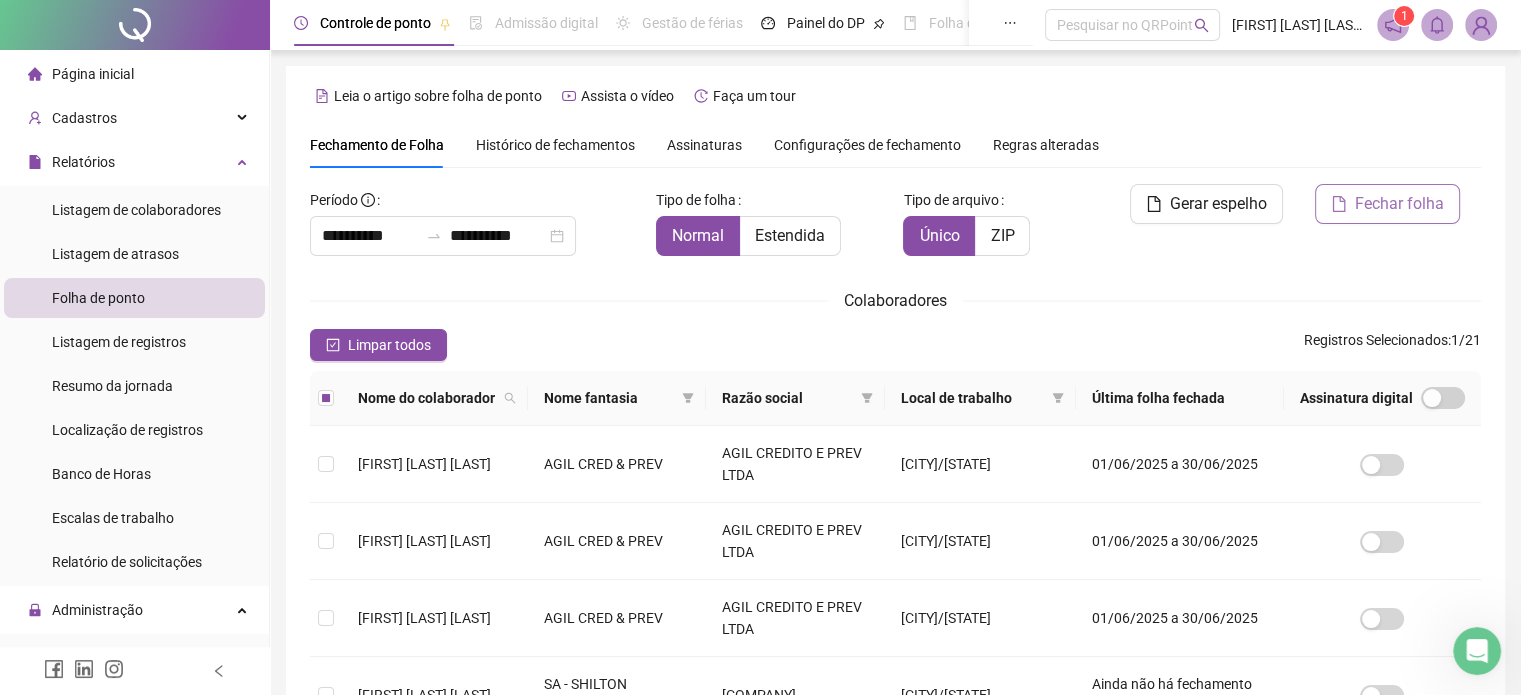 click on "Fechar folha" at bounding box center [1399, 204] 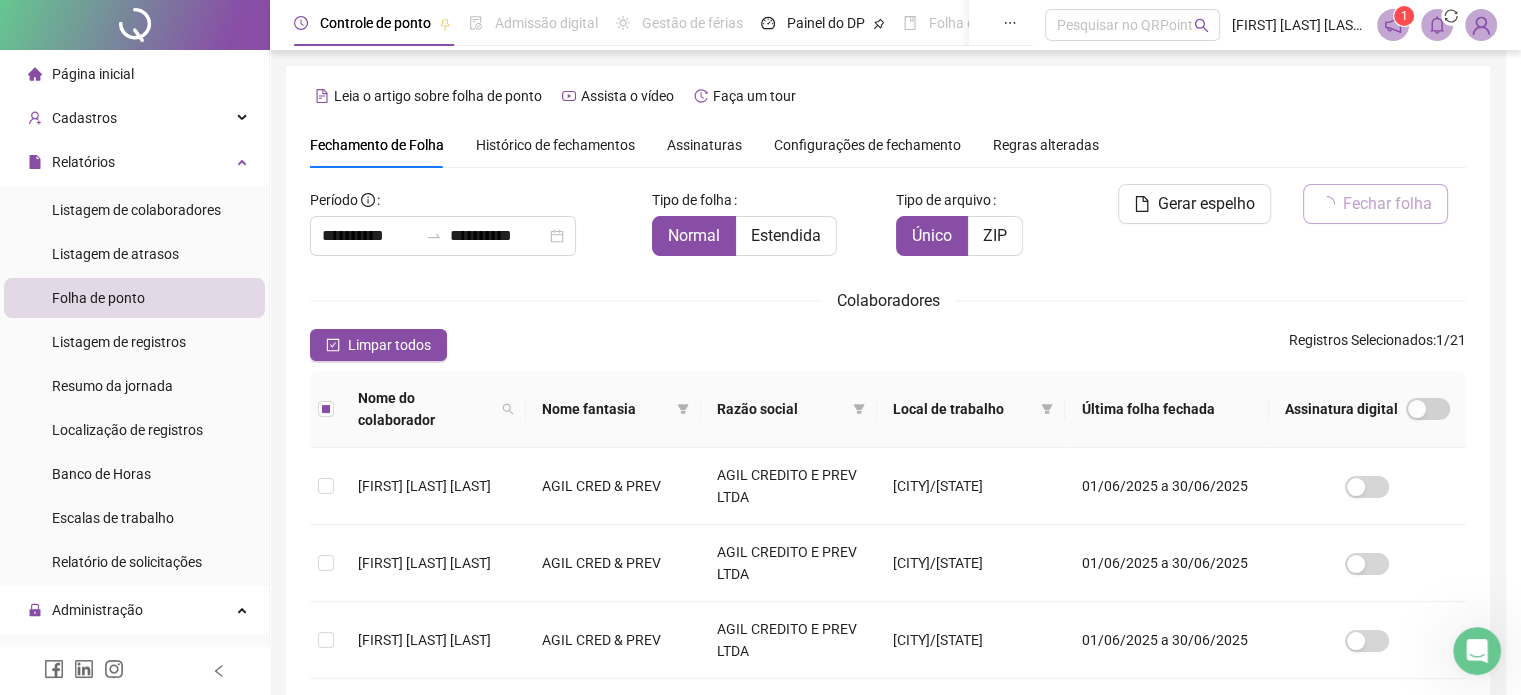 scroll, scrollTop: 61, scrollLeft: 0, axis: vertical 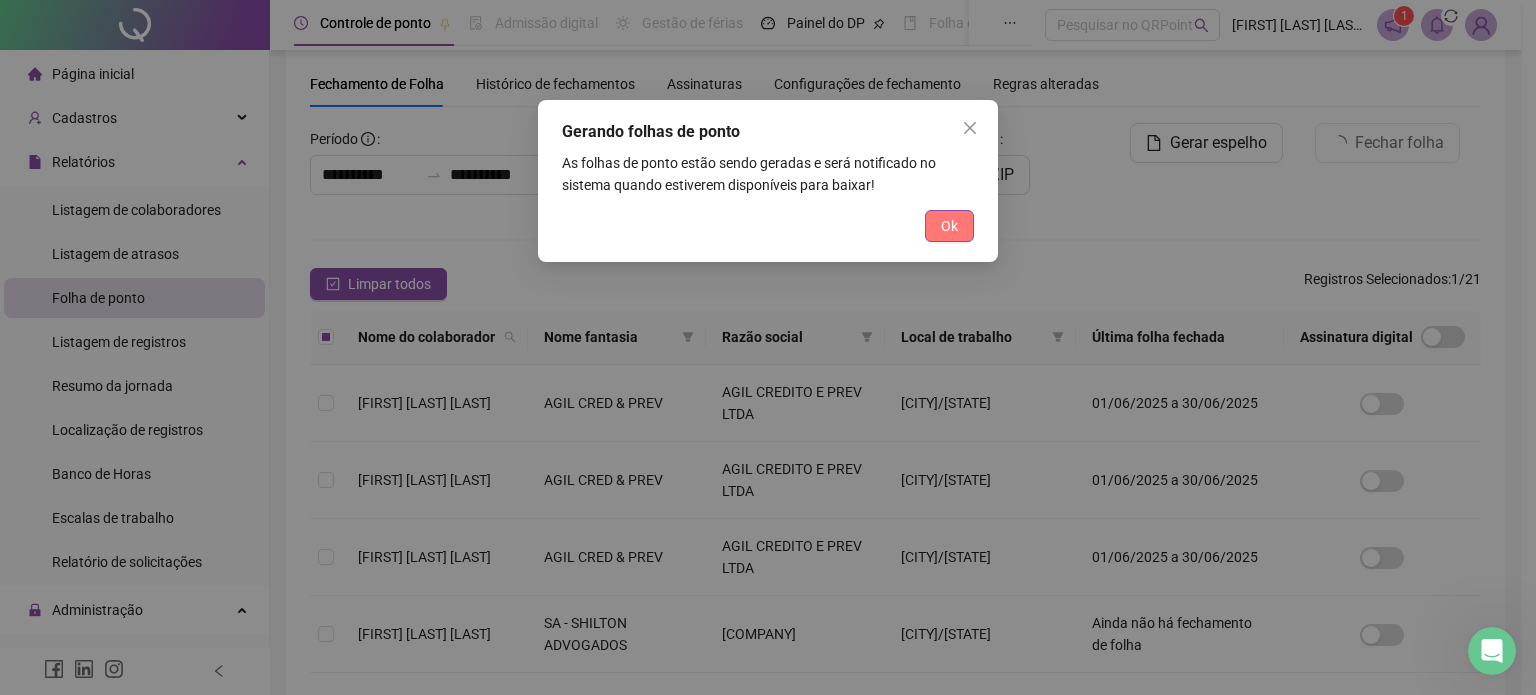 click on "Ok" at bounding box center (949, 226) 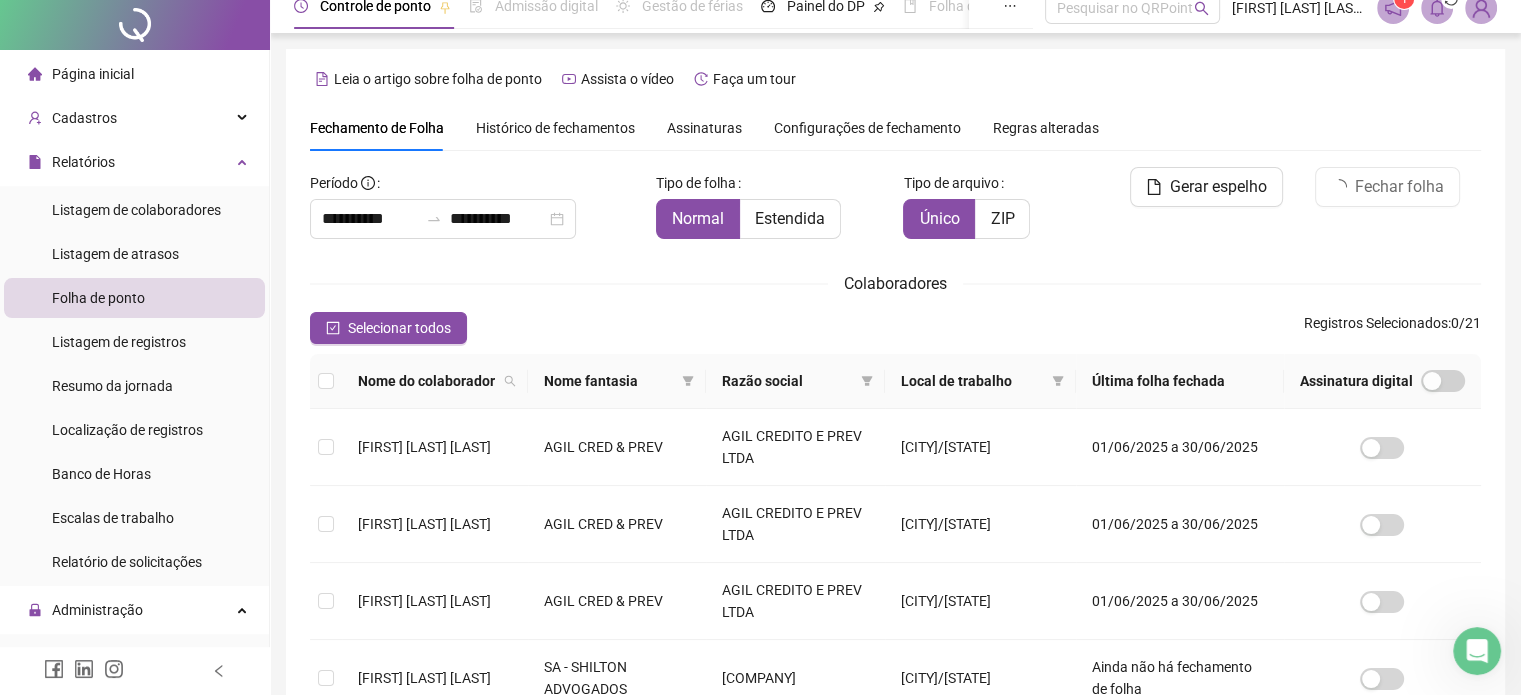 scroll, scrollTop: 0, scrollLeft: 0, axis: both 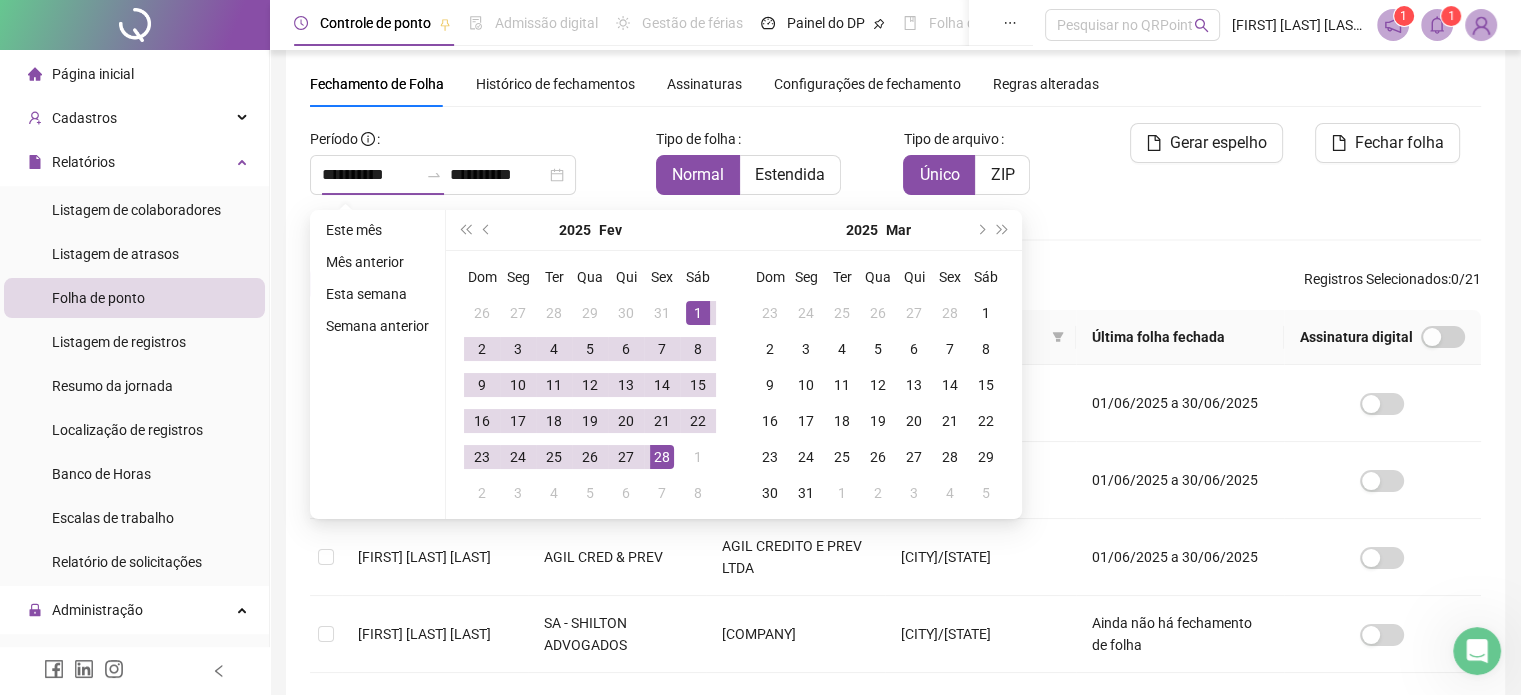 click on "Sáb" at bounding box center [986, 277] 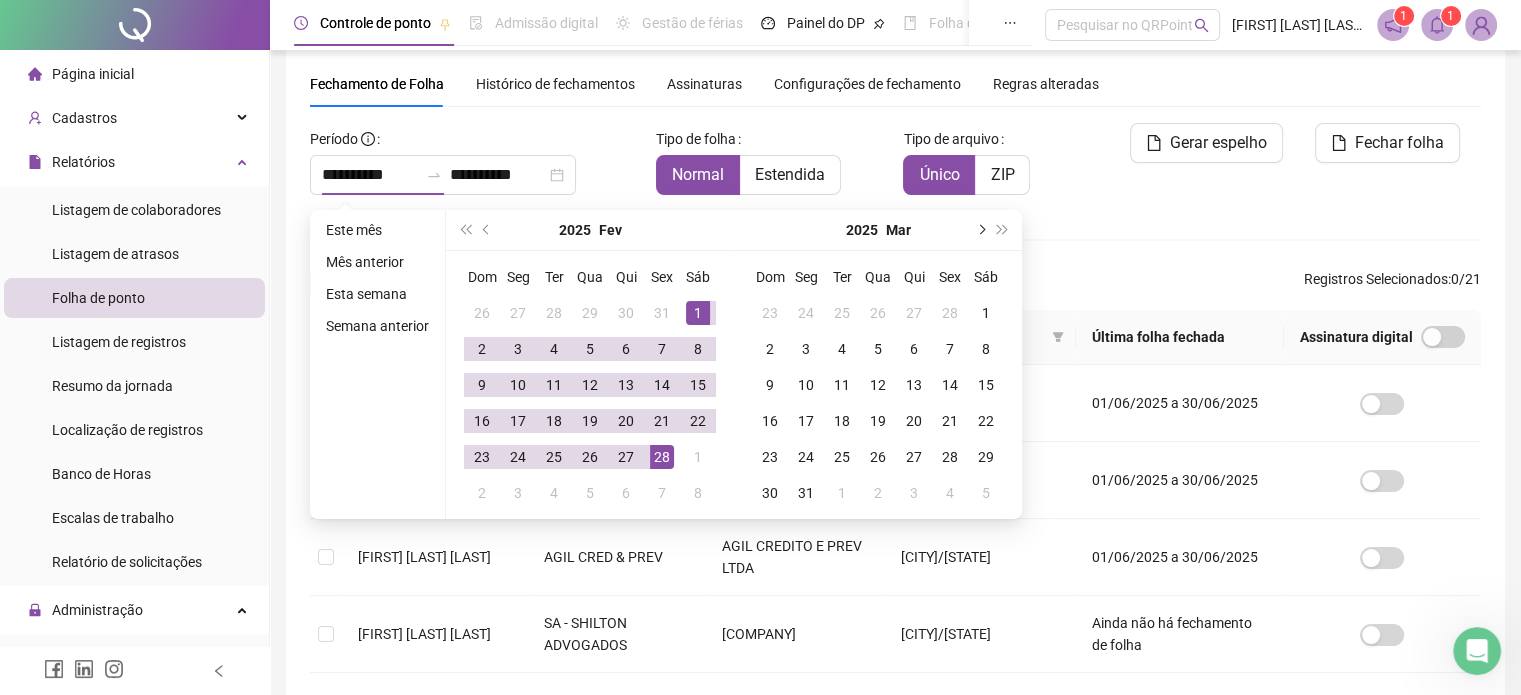 click at bounding box center [980, 230] 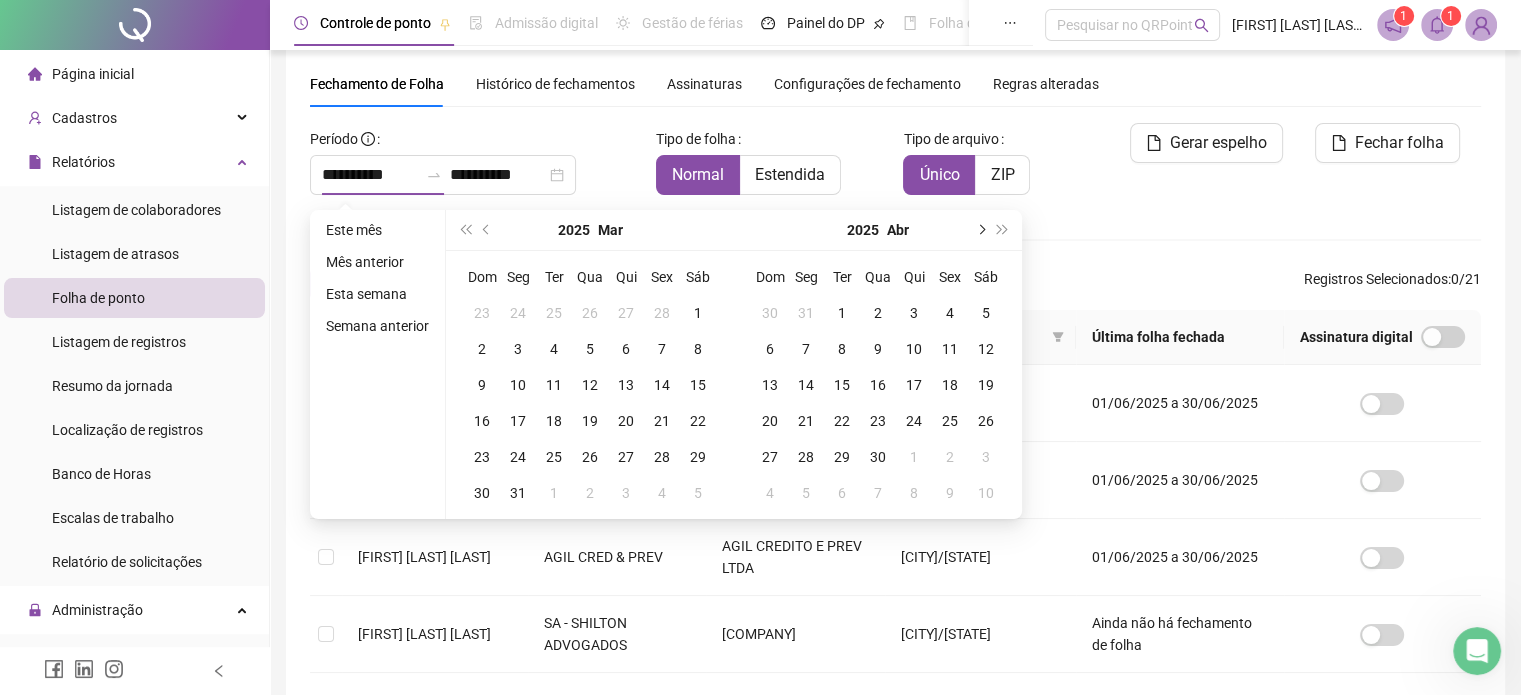 click at bounding box center (980, 230) 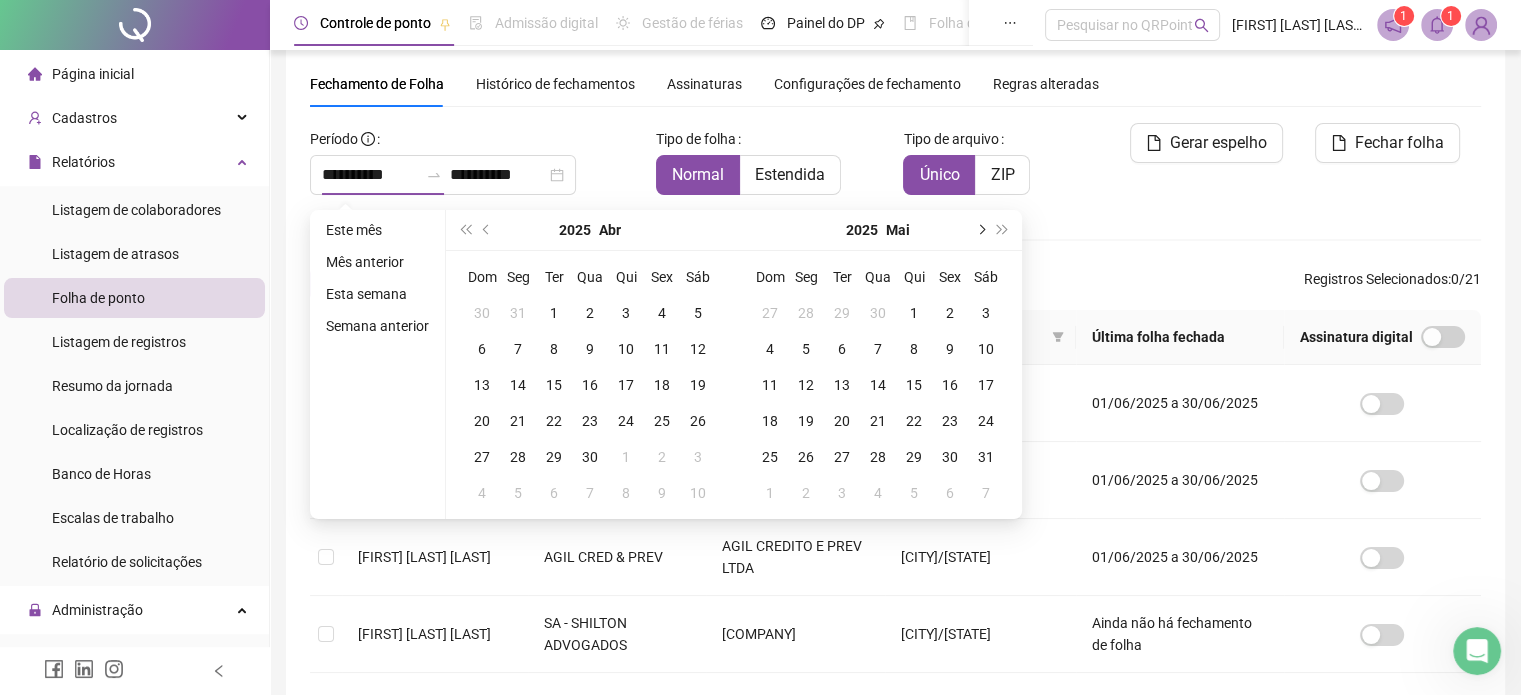 click at bounding box center [980, 230] 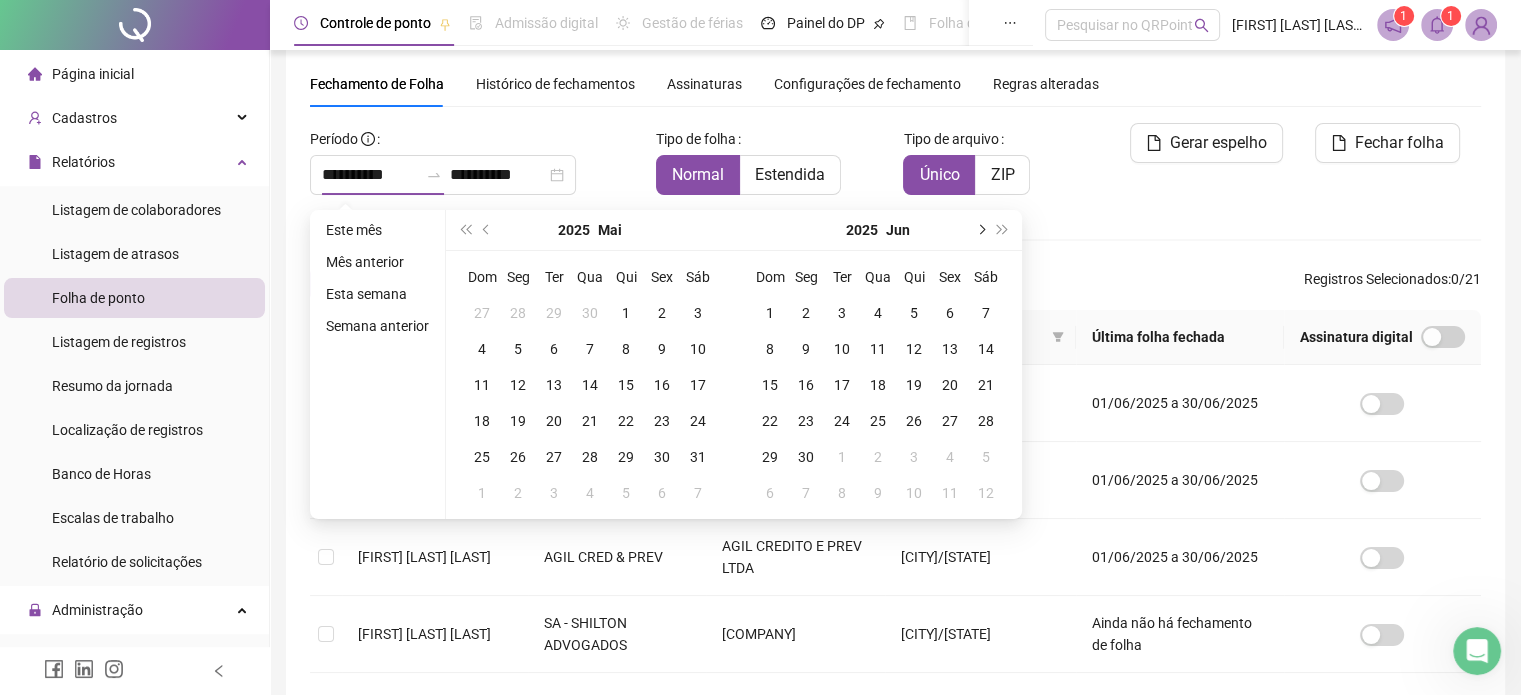 click at bounding box center (980, 230) 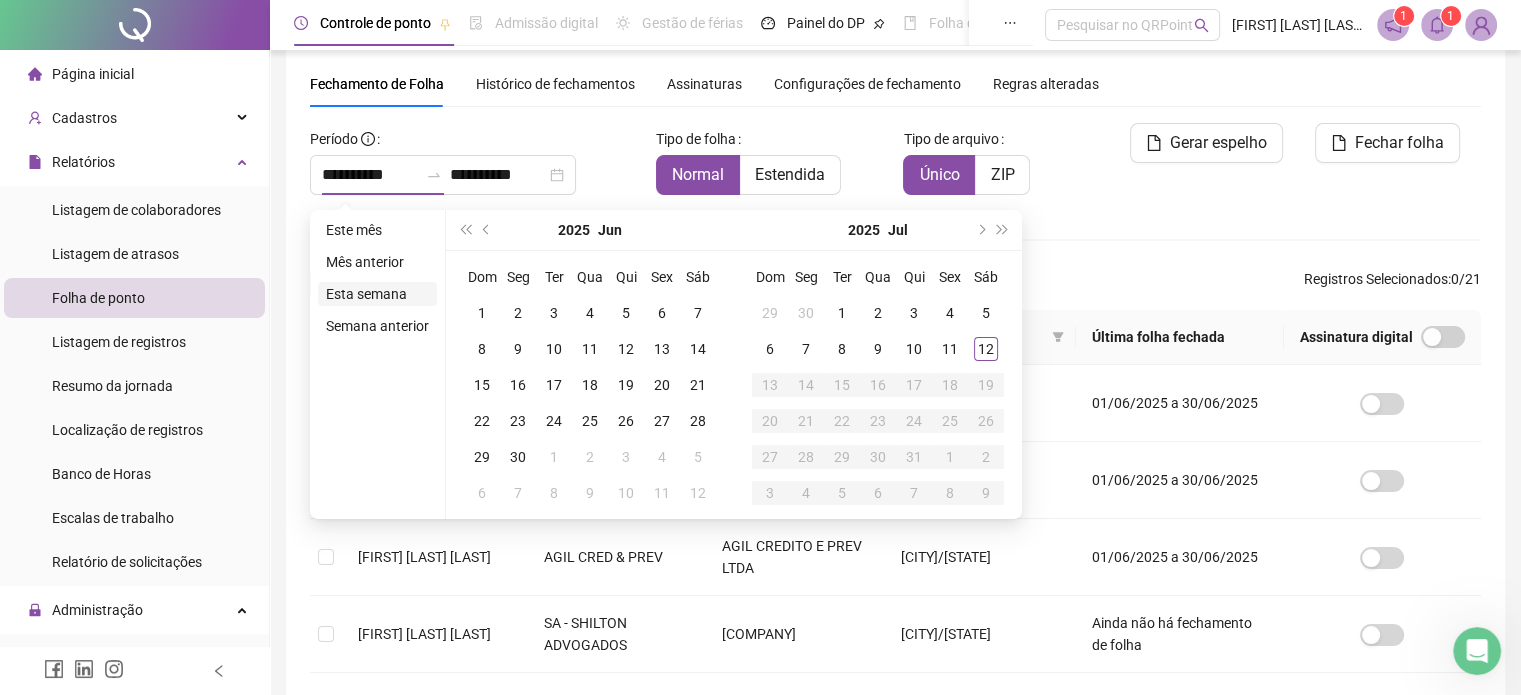 type on "**********" 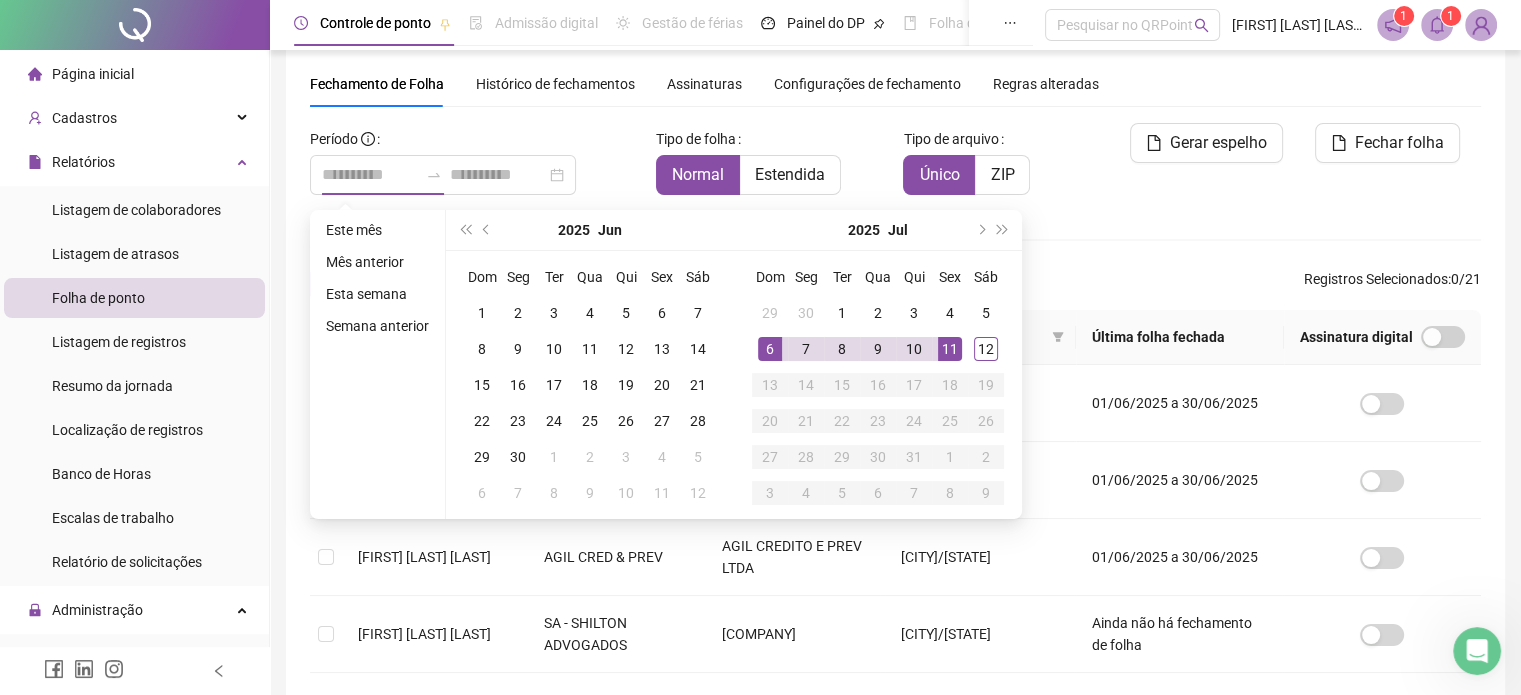 type on "**********" 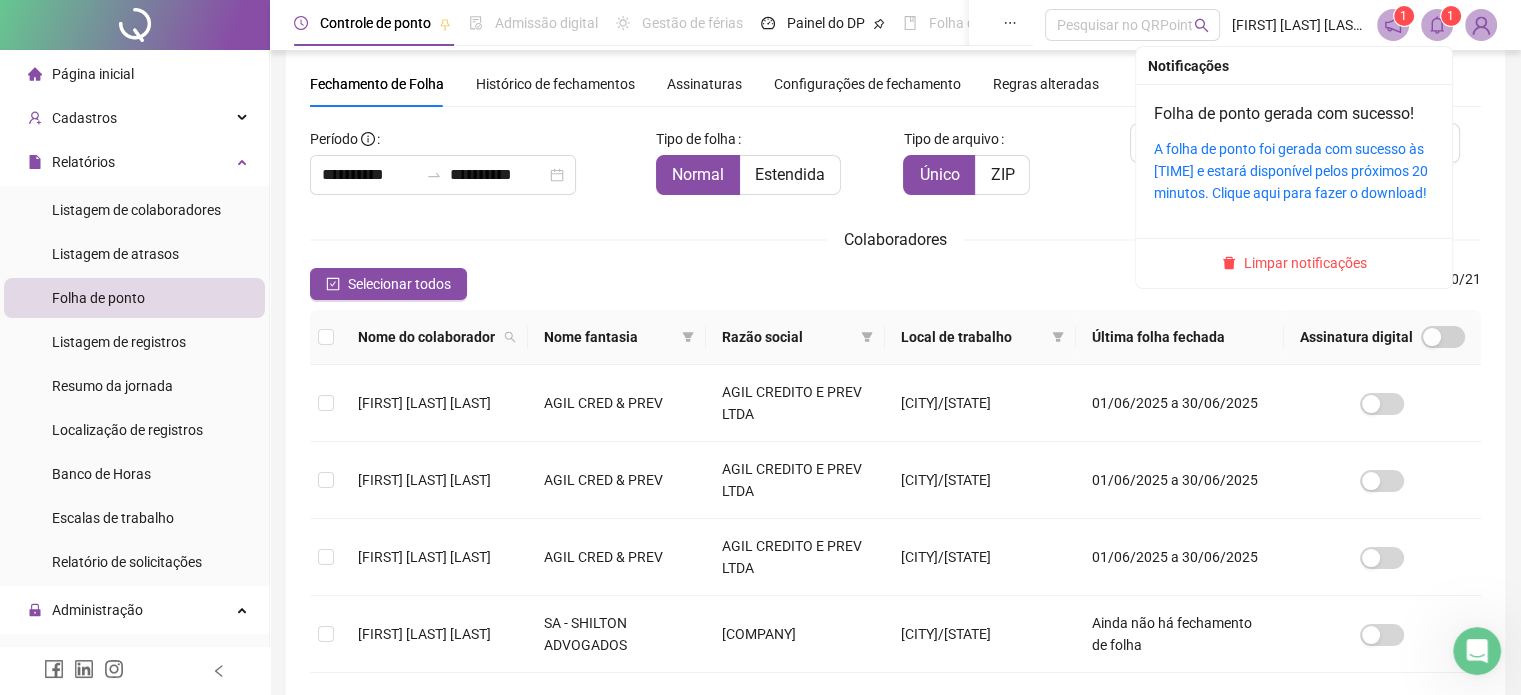 click 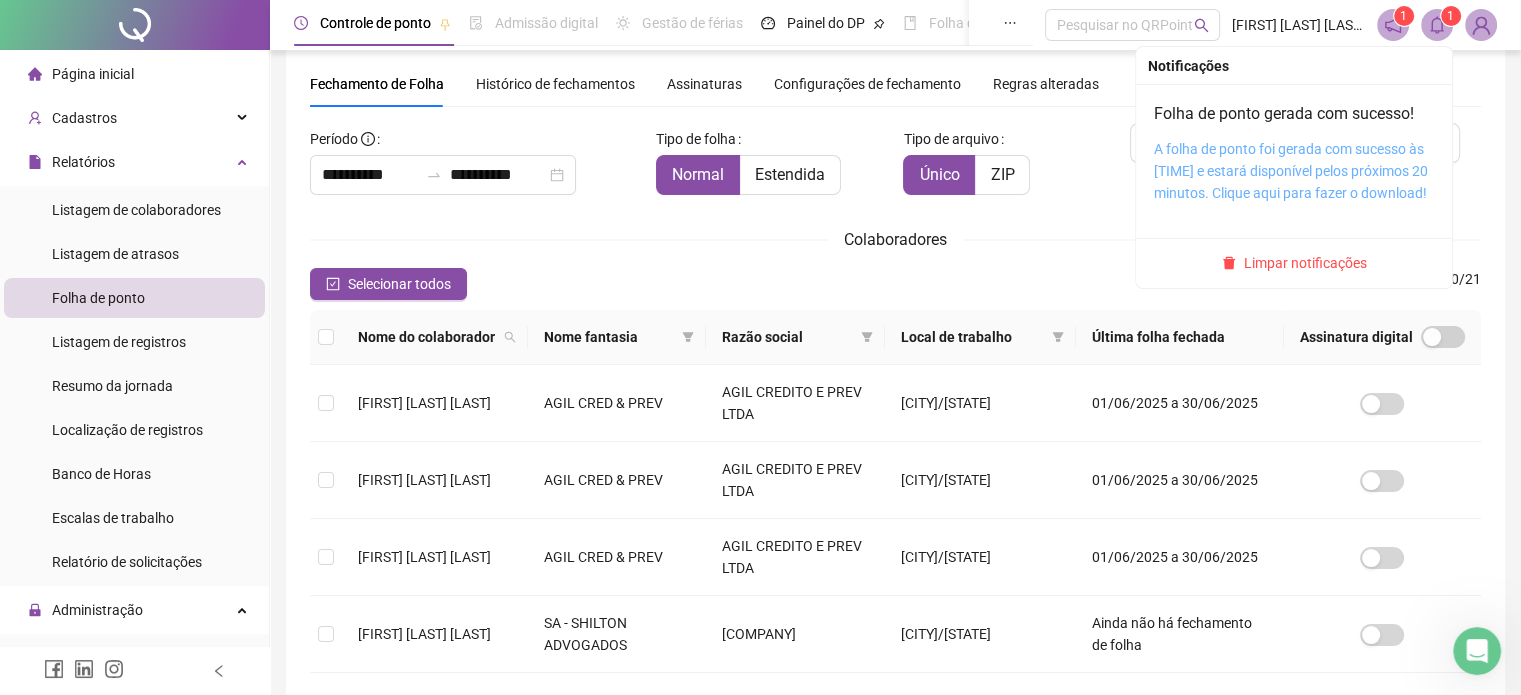 click on "A folha de ponto foi gerada com sucesso às [TIME] e estará disponível pelos próximos 20 minutos.
Clique aqui para fazer o download!" at bounding box center [1291, 171] 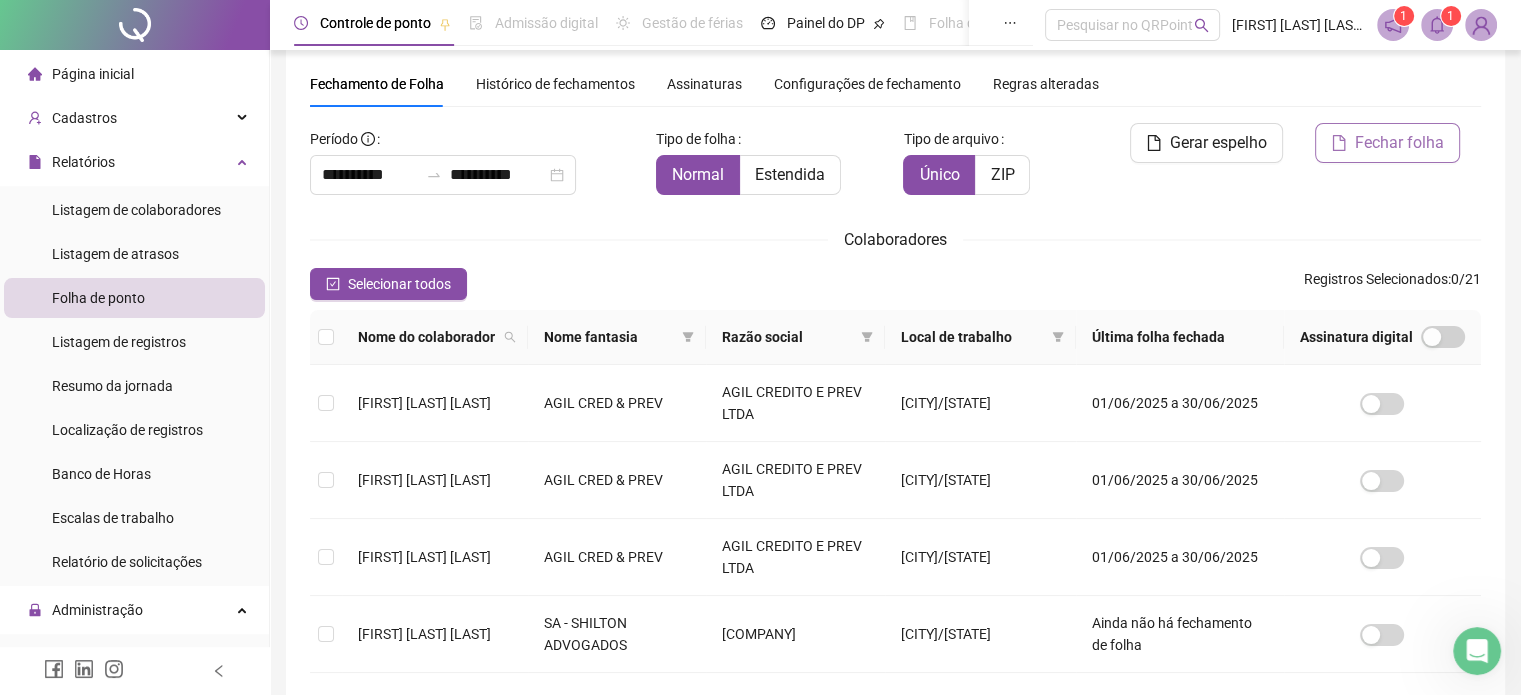 click on "Fechar folha" at bounding box center [1399, 143] 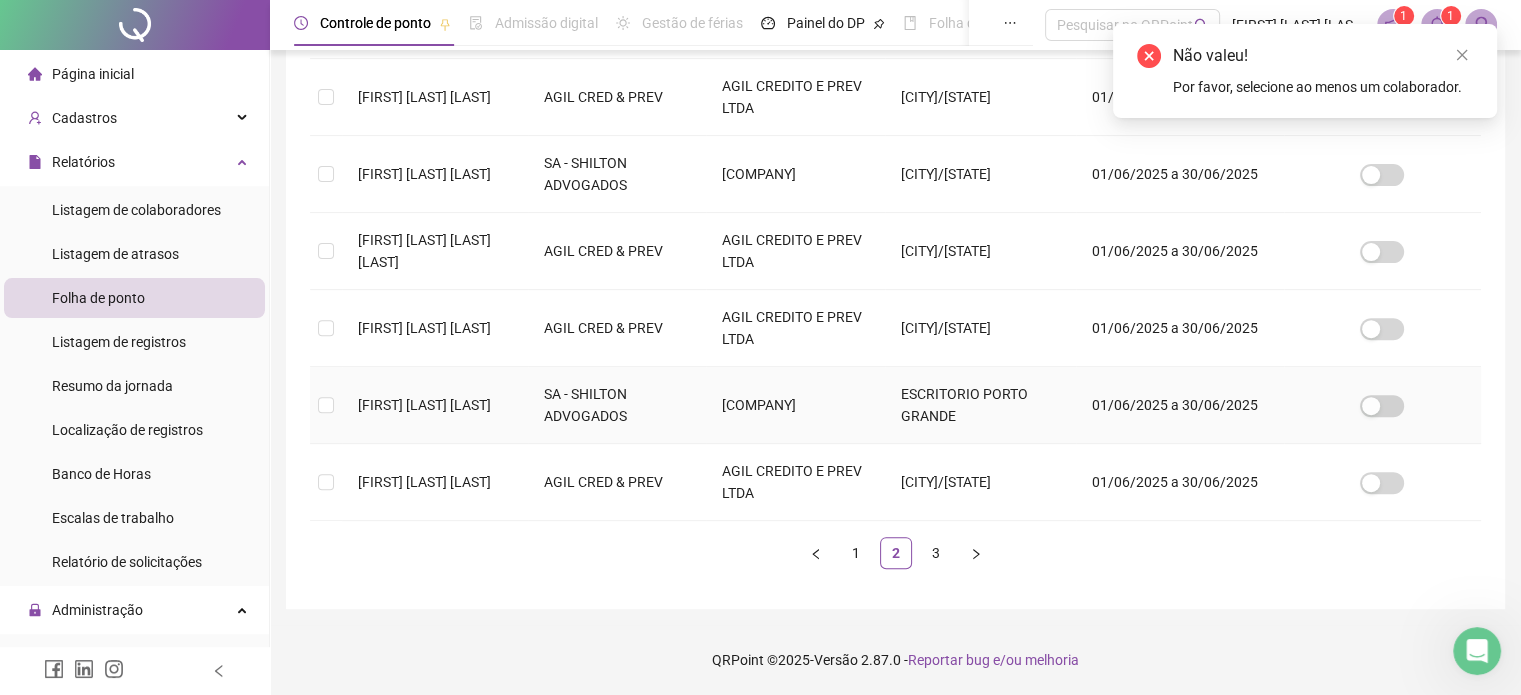 click on "[FIRST] [LAST] [LAST]" at bounding box center [435, 405] 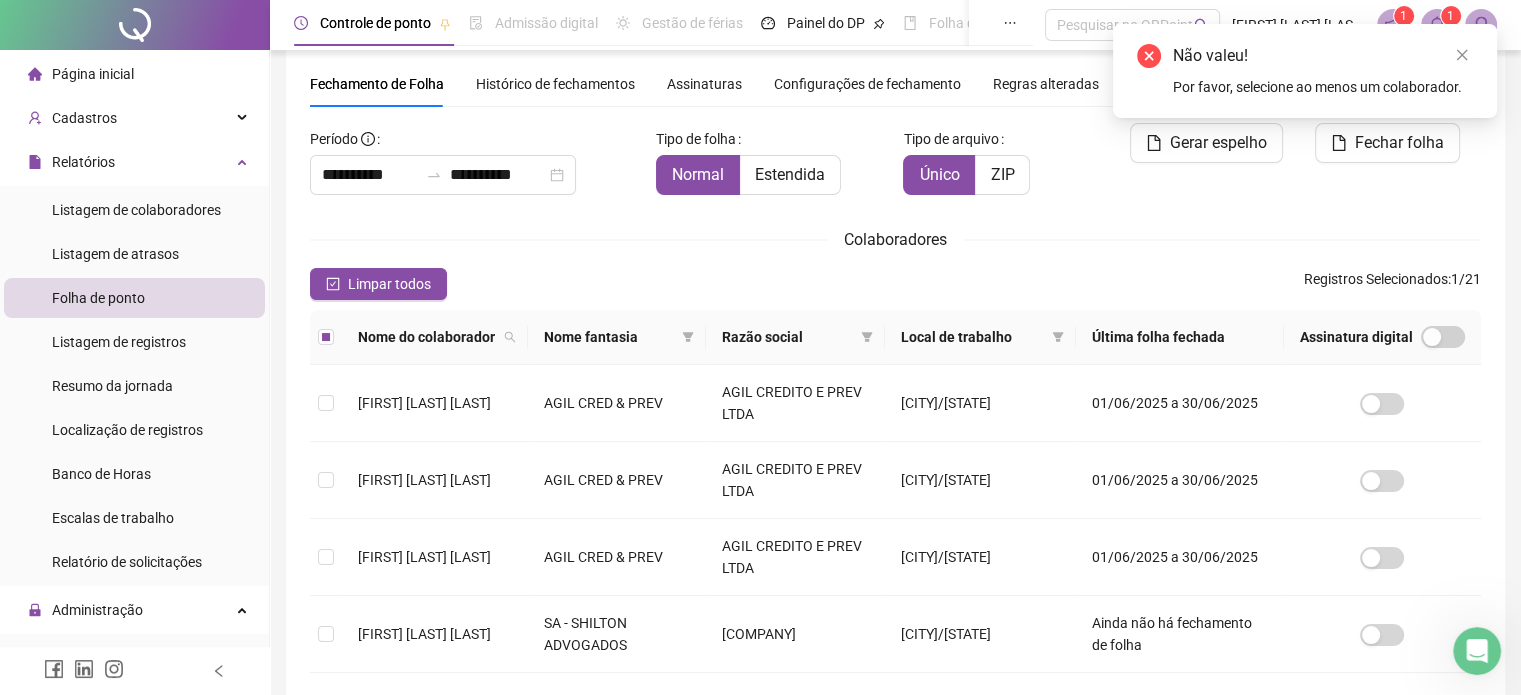 scroll, scrollTop: 0, scrollLeft: 0, axis: both 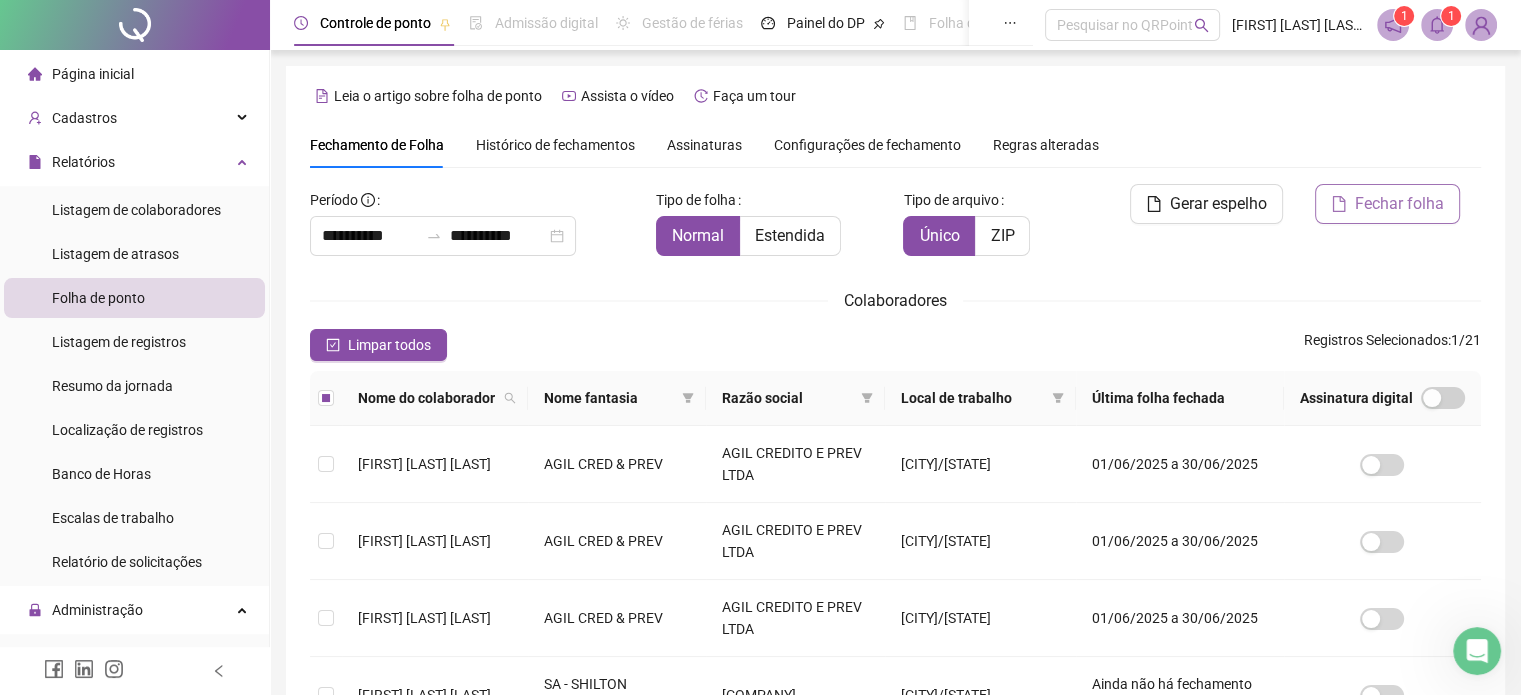 click on "Fechar folha" at bounding box center [1399, 204] 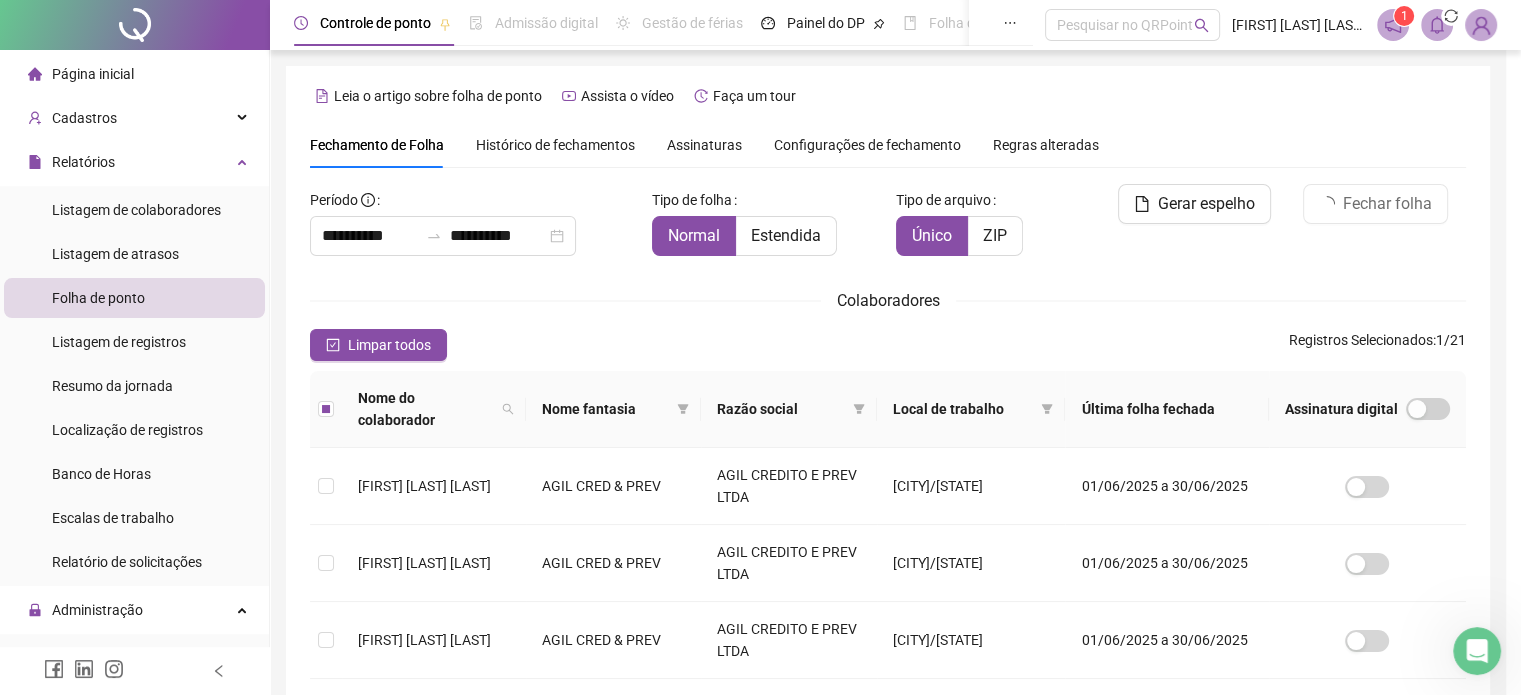 scroll, scrollTop: 61, scrollLeft: 0, axis: vertical 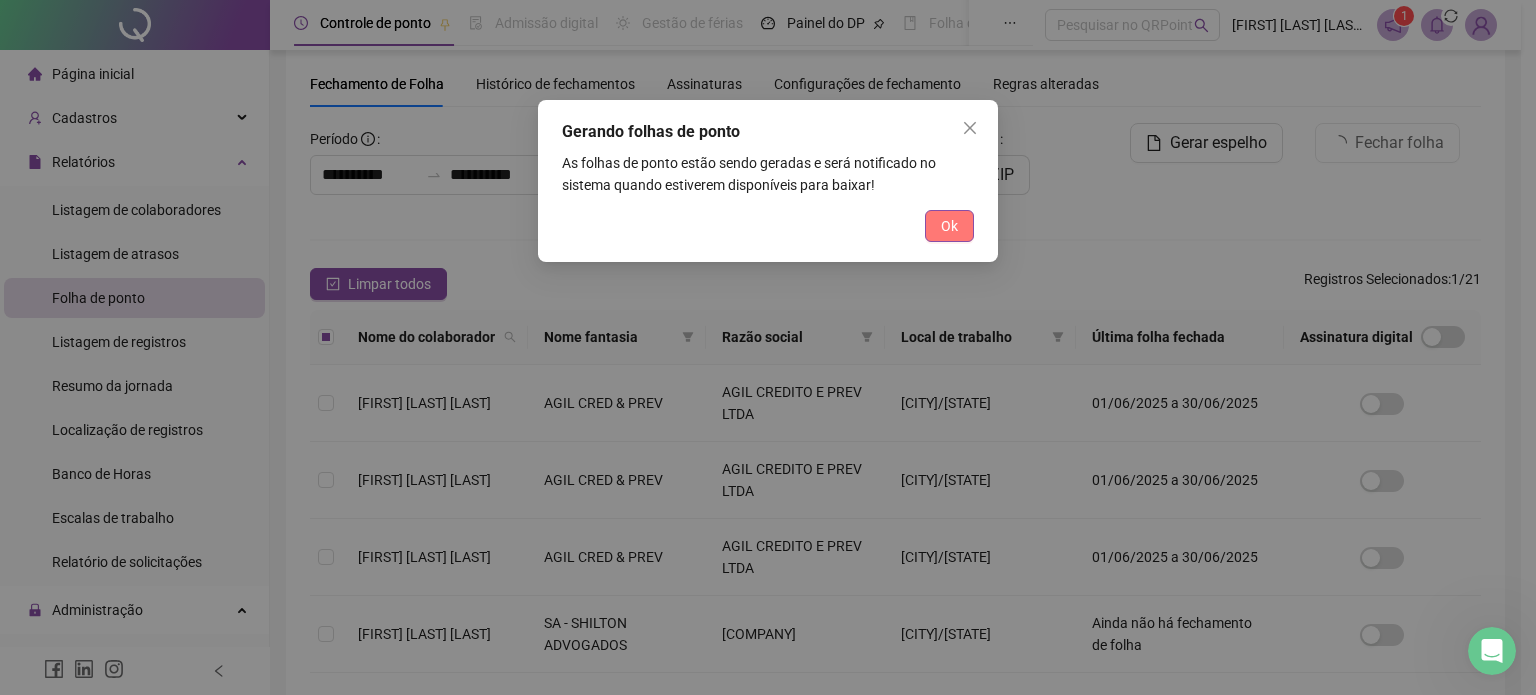 click on "Ok" at bounding box center [949, 226] 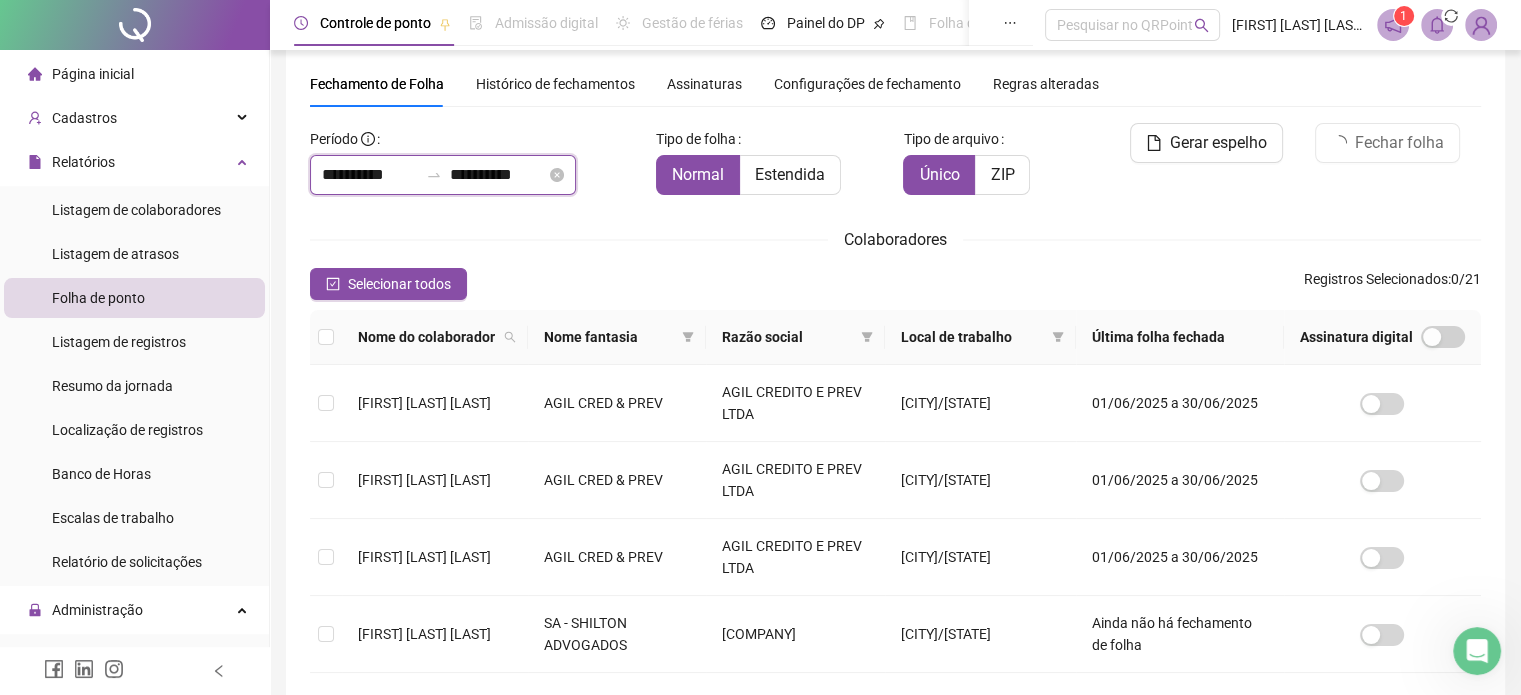 click on "**********" at bounding box center (498, 175) 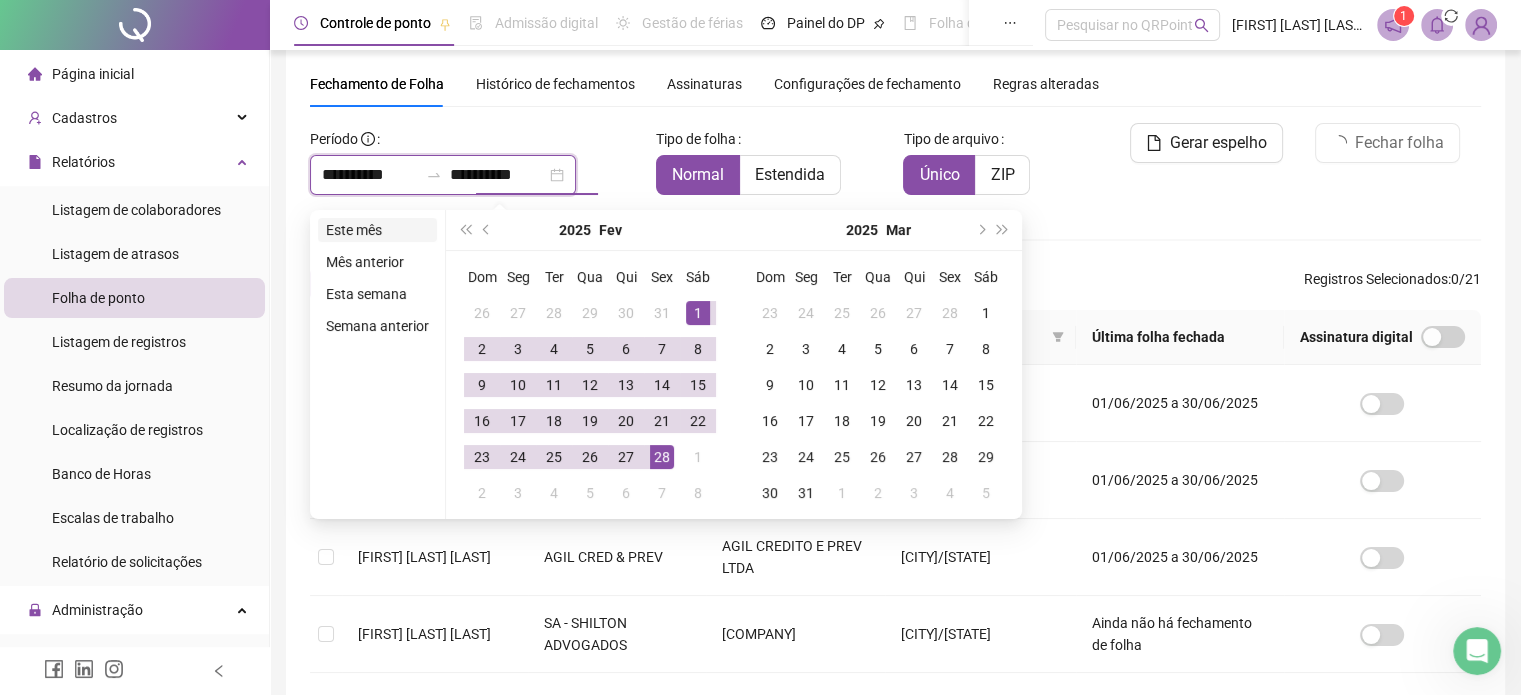 type on "**********" 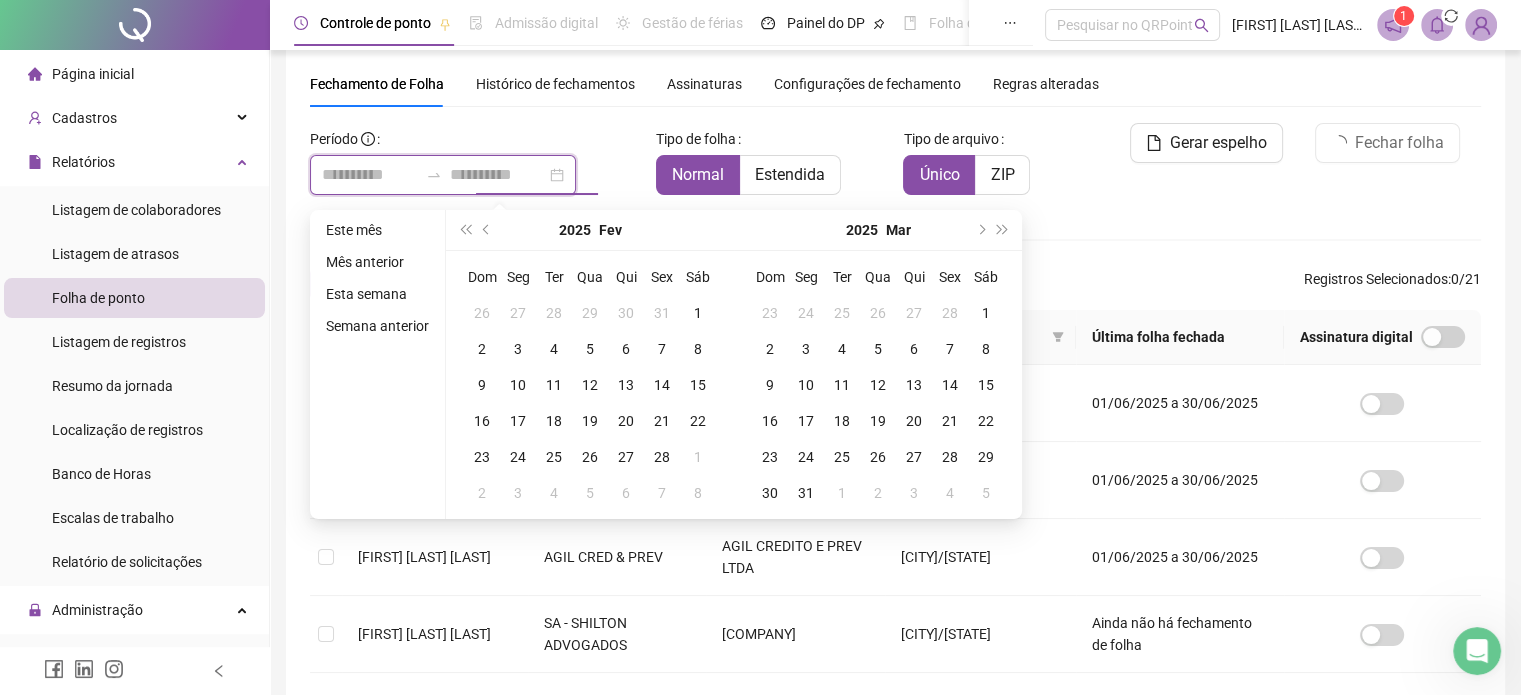 type on "**********" 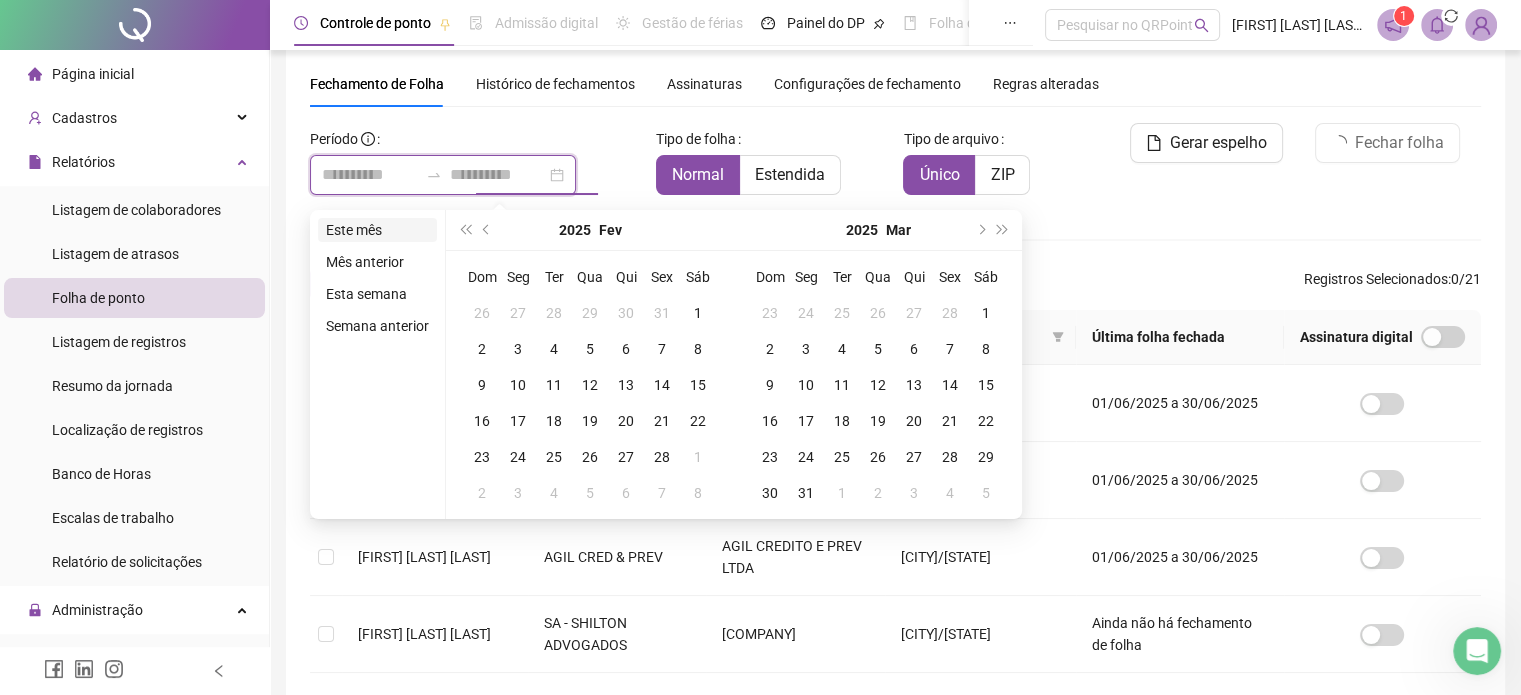 type on "**********" 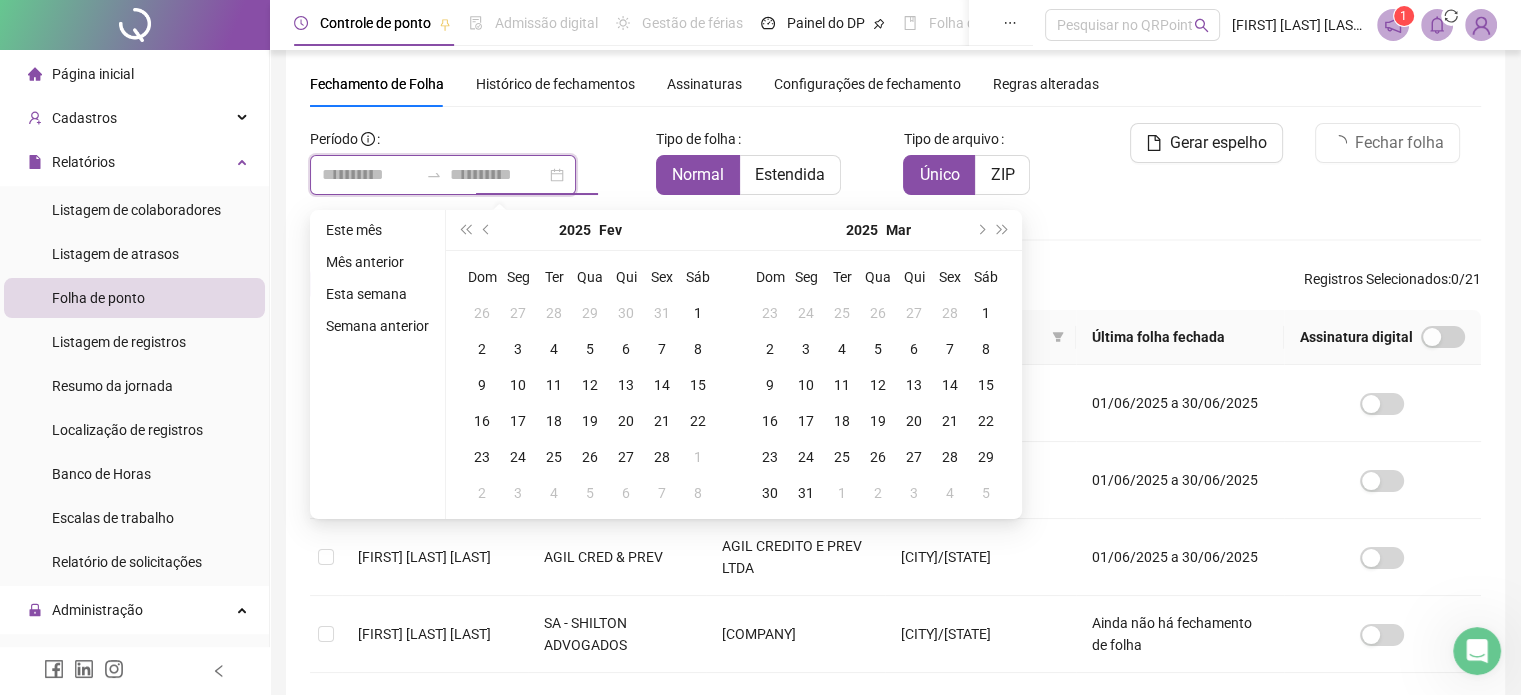 type on "**********" 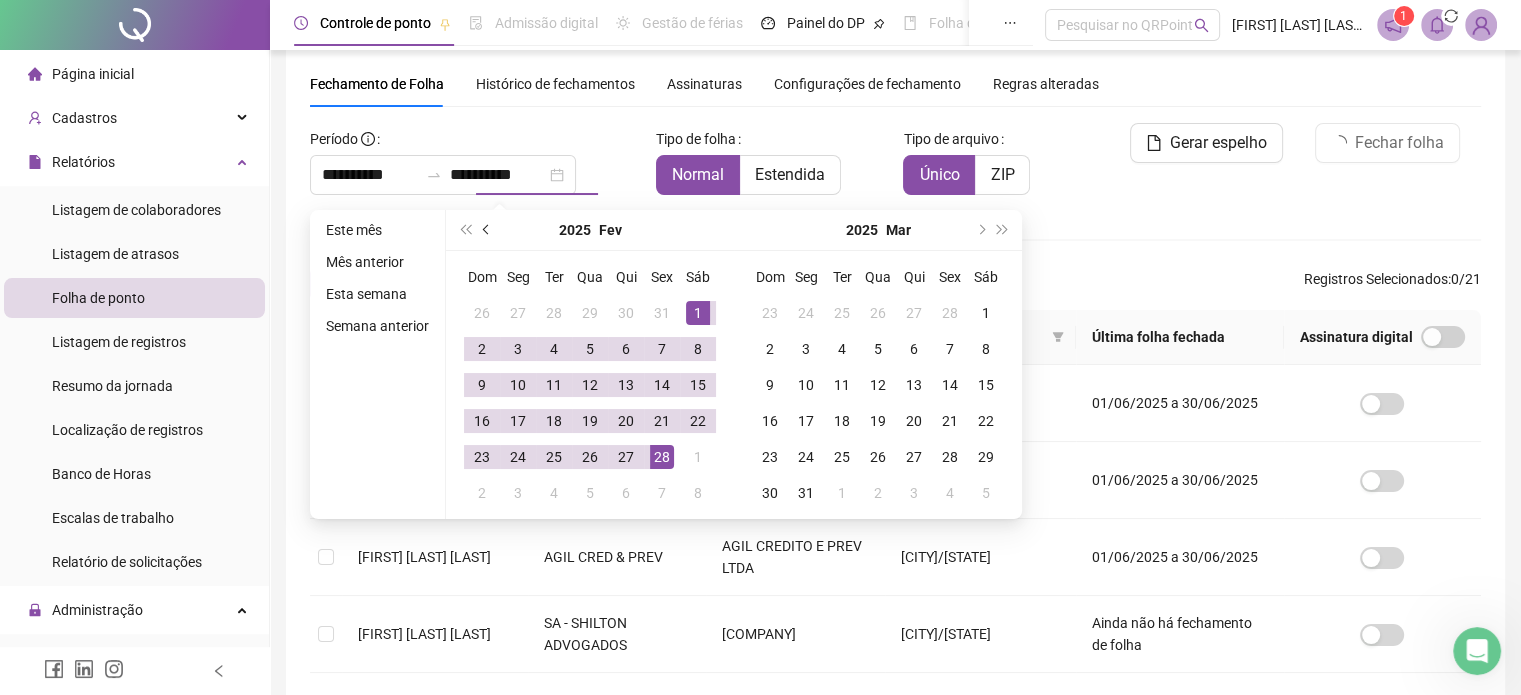 click at bounding box center (487, 230) 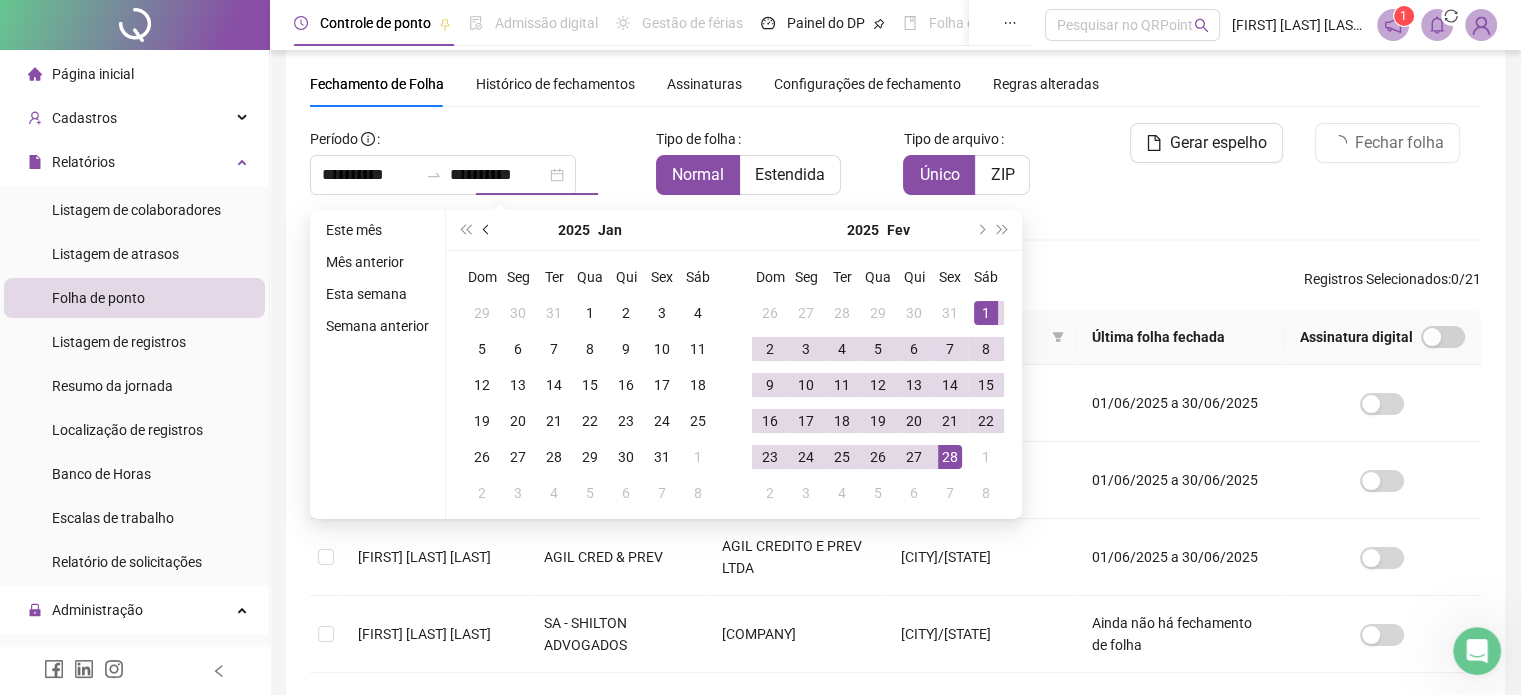 click at bounding box center (487, 230) 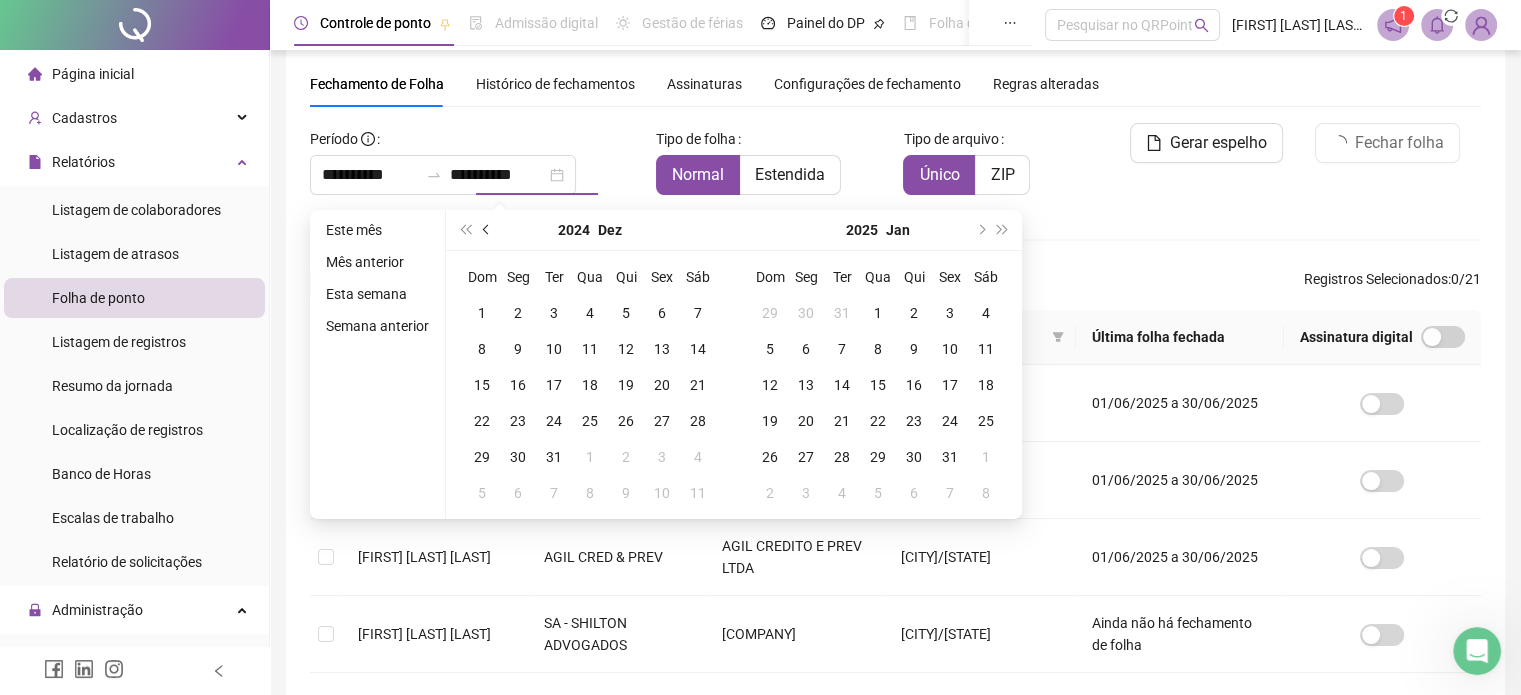 click at bounding box center [487, 230] 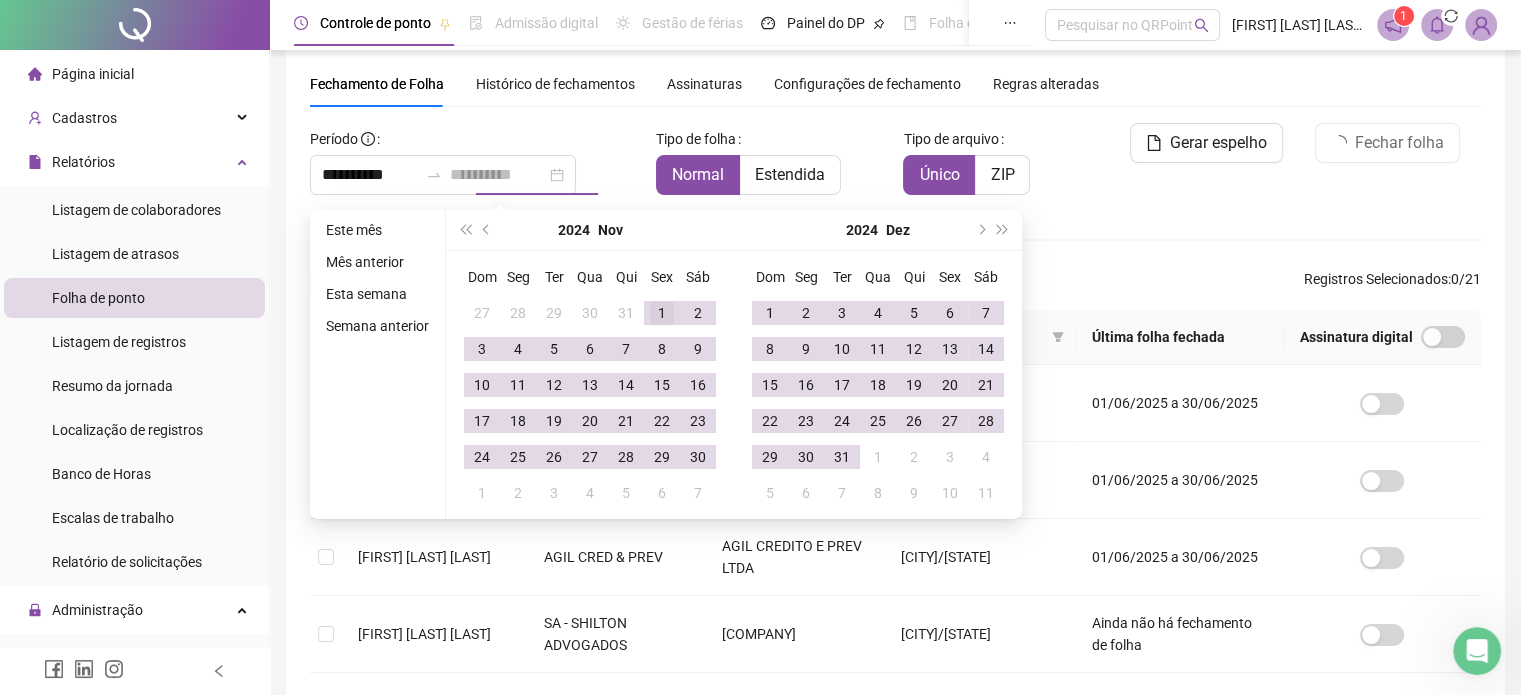 type on "**********" 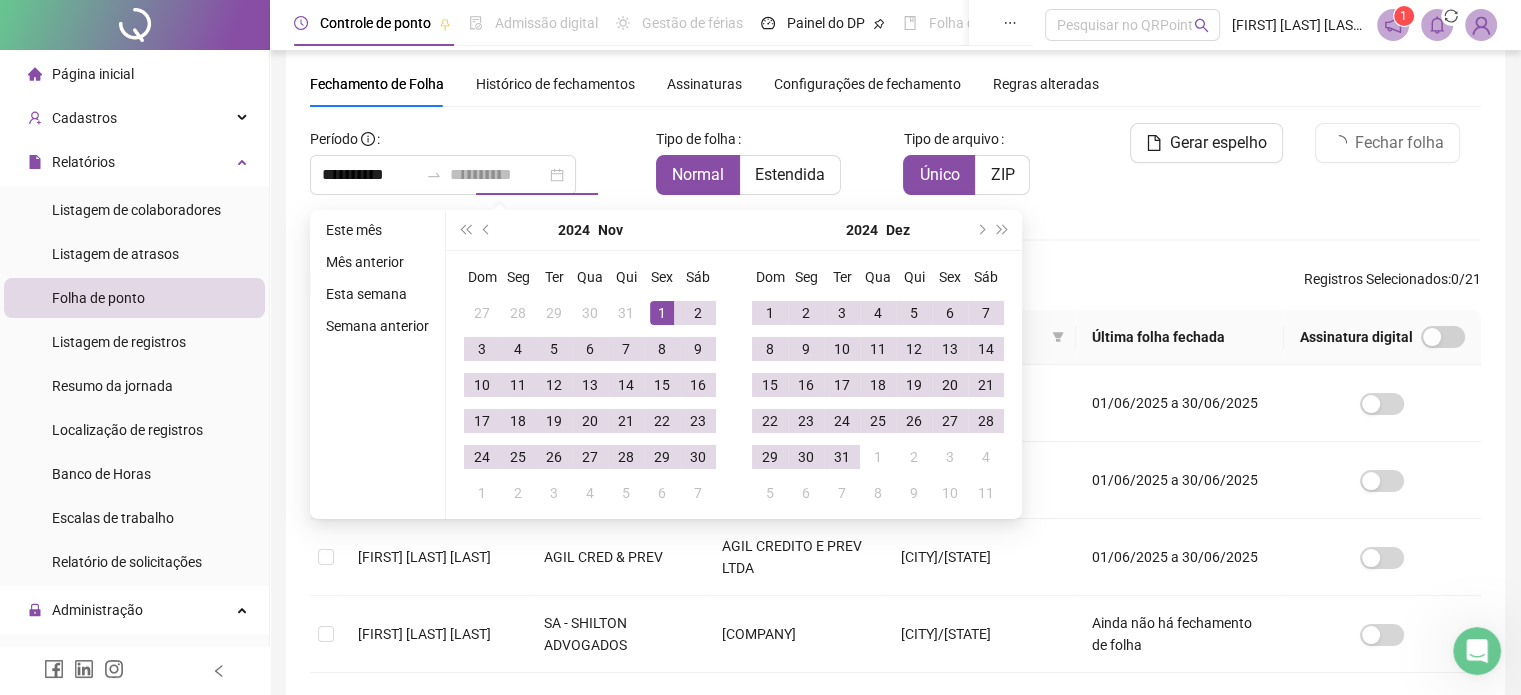 click on "1" at bounding box center [662, 313] 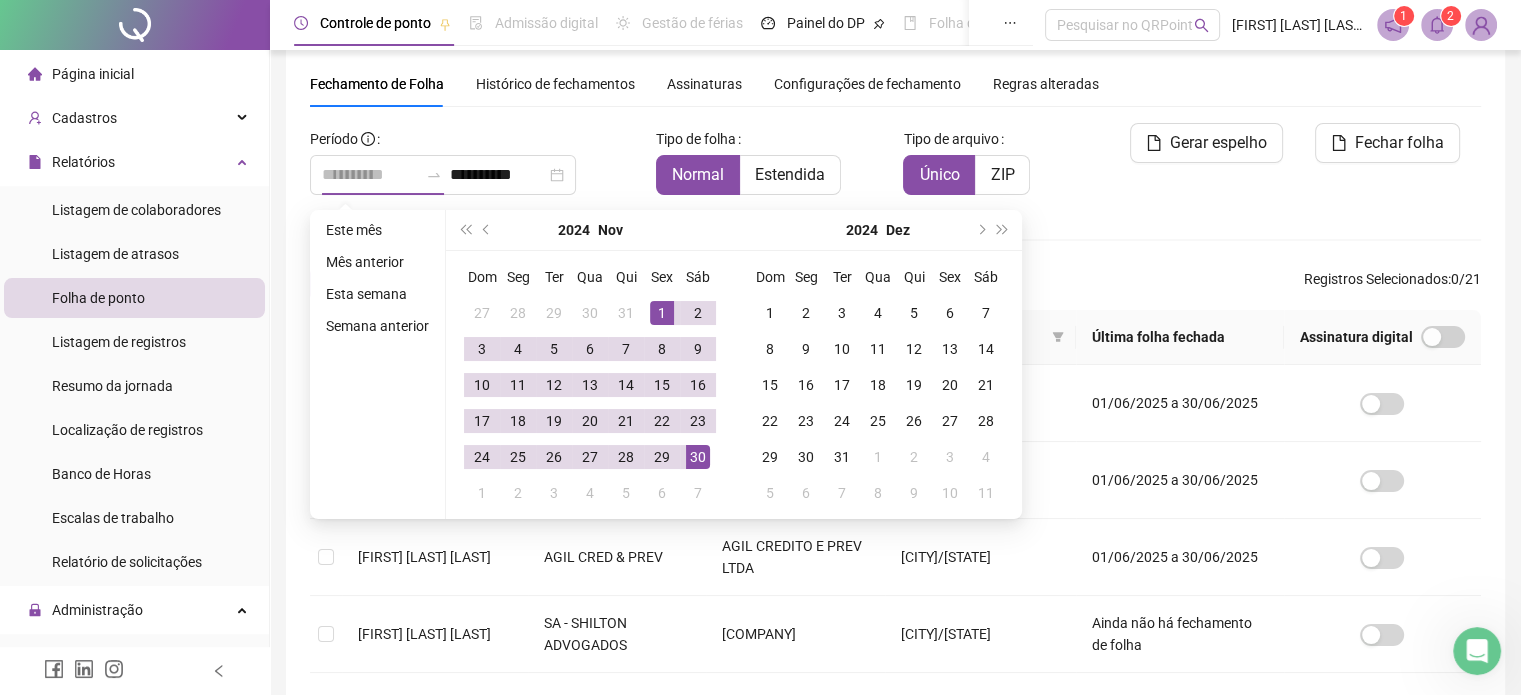 click on "30" at bounding box center (698, 457) 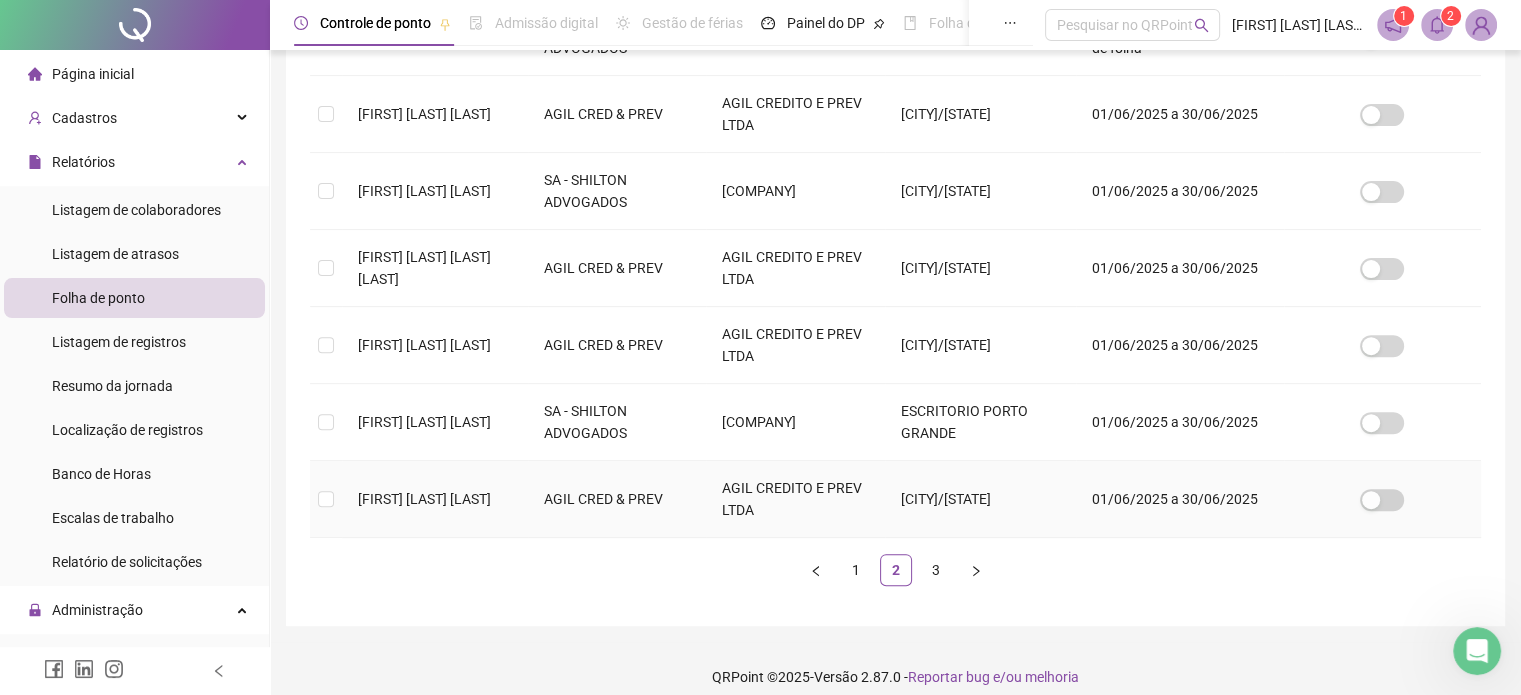 scroll, scrollTop: 760, scrollLeft: 0, axis: vertical 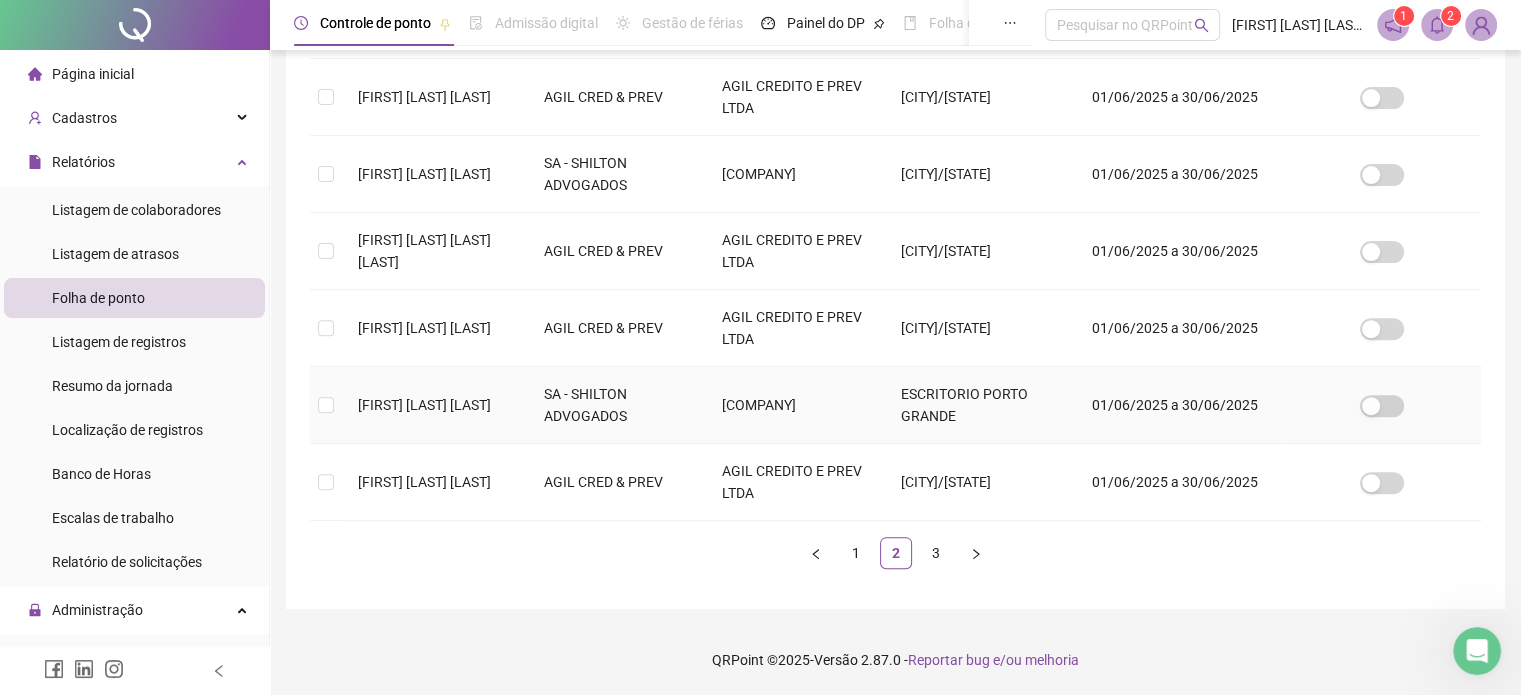 click on "[FIRST] [LAST] [LAST]" at bounding box center (435, 405) 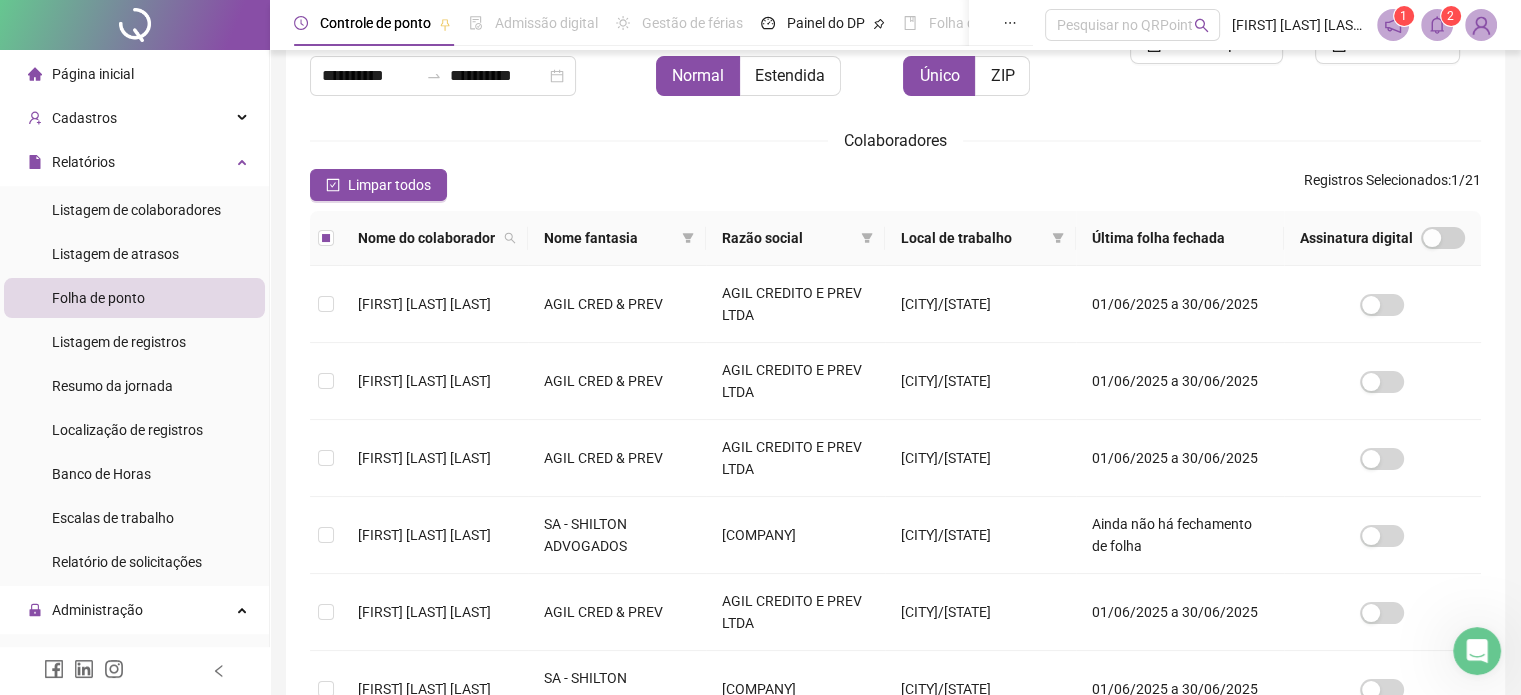 scroll, scrollTop: 0, scrollLeft: 0, axis: both 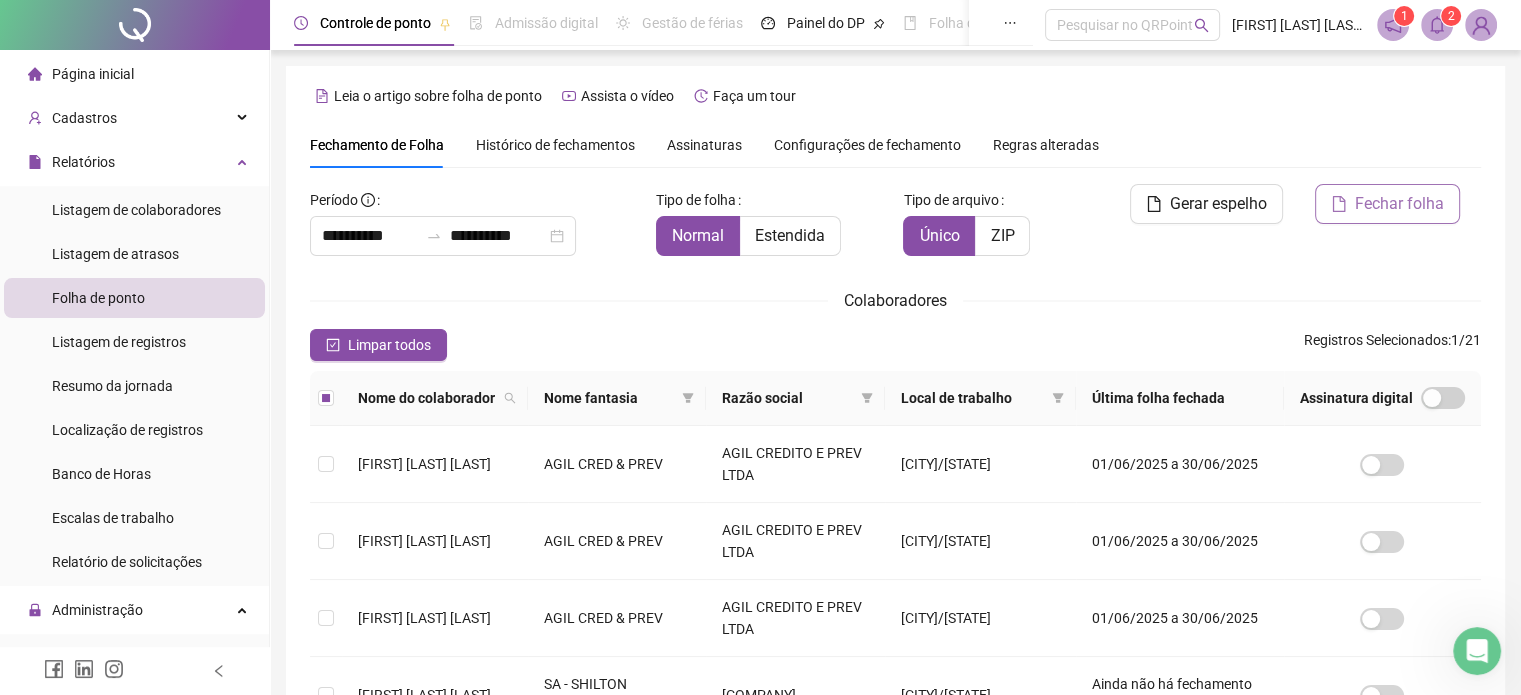 click on "Fechar folha" at bounding box center (1399, 204) 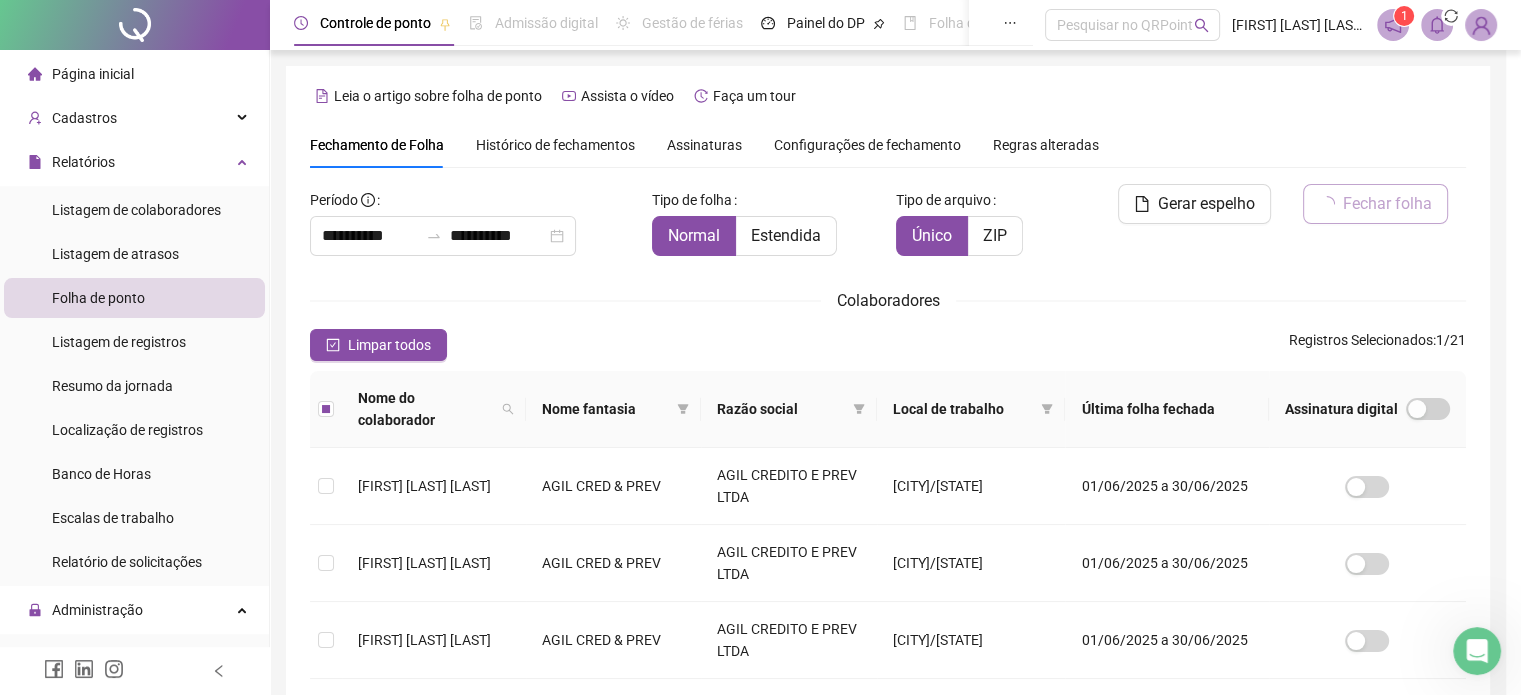 scroll, scrollTop: 61, scrollLeft: 0, axis: vertical 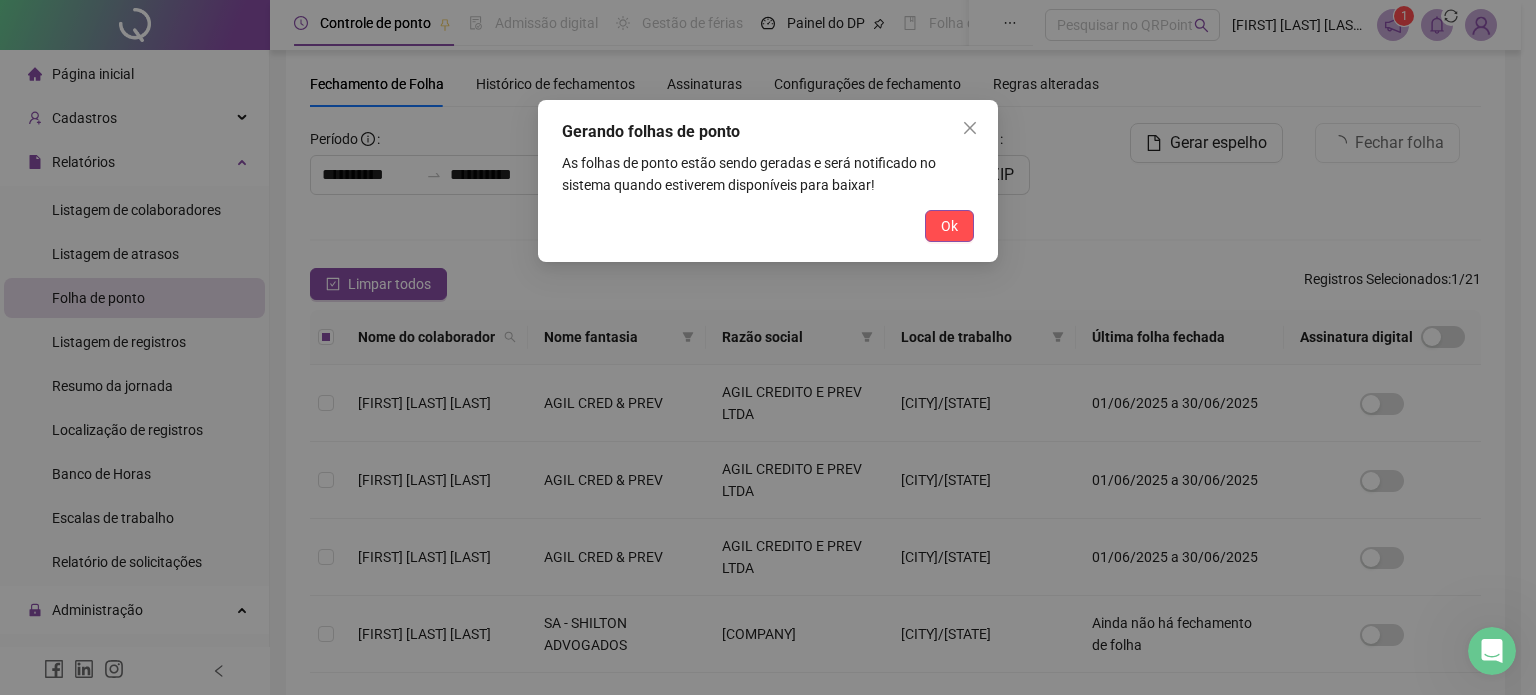 drag, startPoint x: 944, startPoint y: 233, endPoint x: 1084, endPoint y: 79, distance: 208.12497 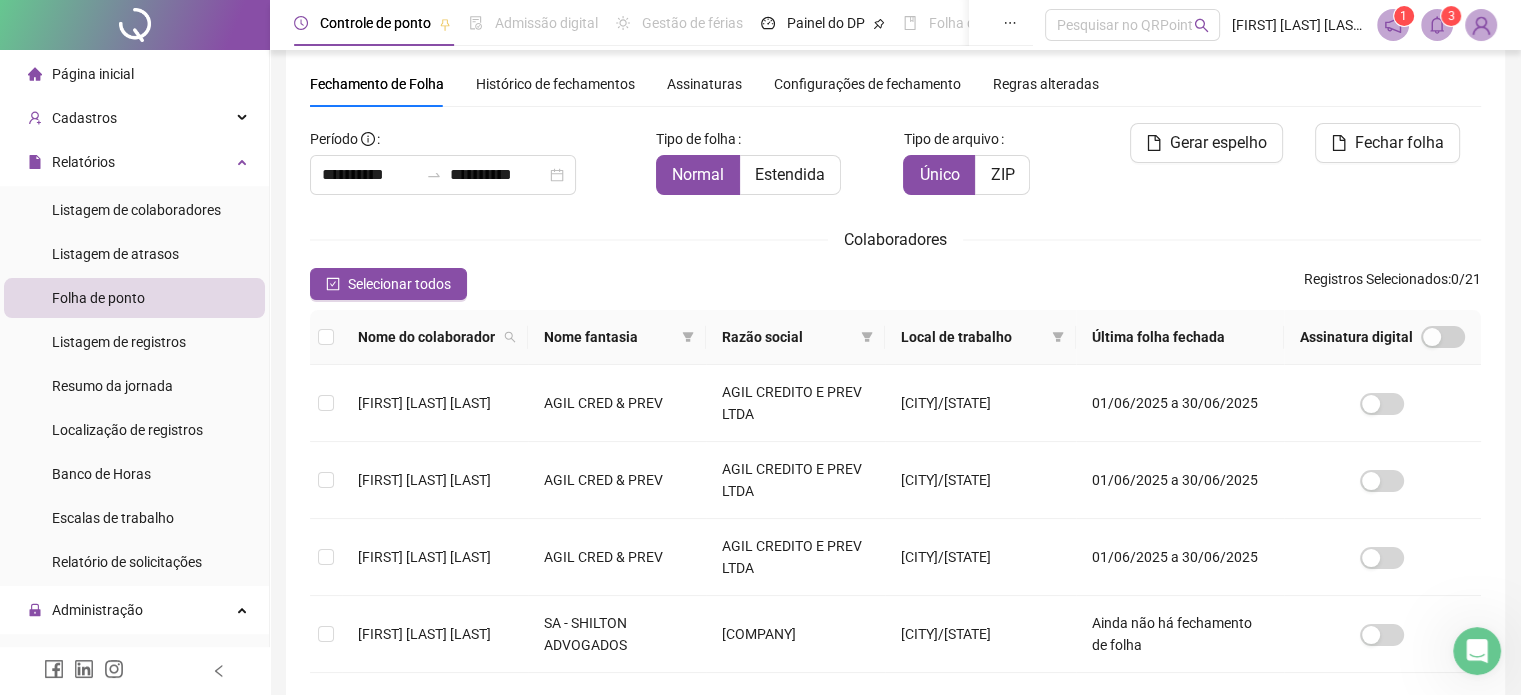 drag, startPoint x: 1442, startPoint y: 35, endPoint x: 1425, endPoint y: 46, distance: 20.248457 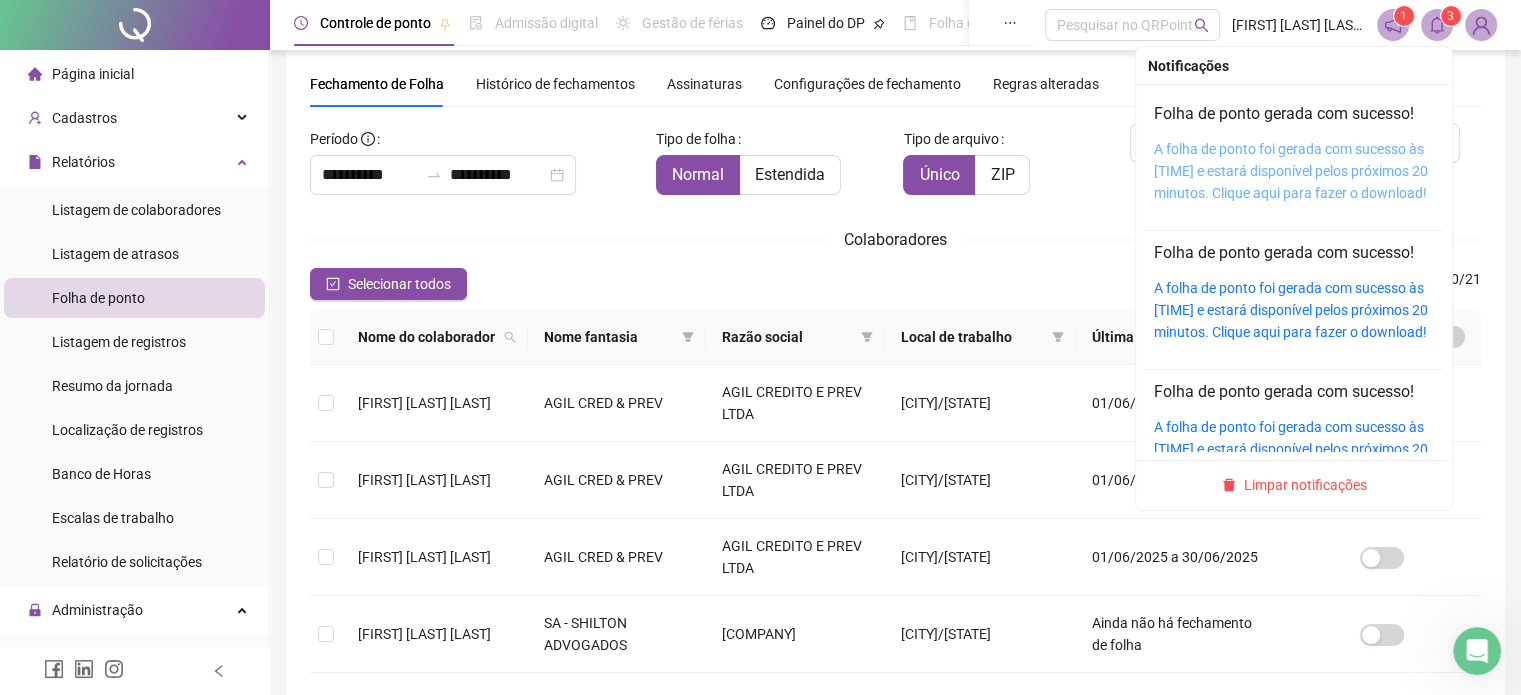 click on "A folha de ponto foi gerada com sucesso às [TIME] e estará disponível pelos próximos 20 minutos.
Clique aqui para fazer o download!" at bounding box center (1291, 171) 